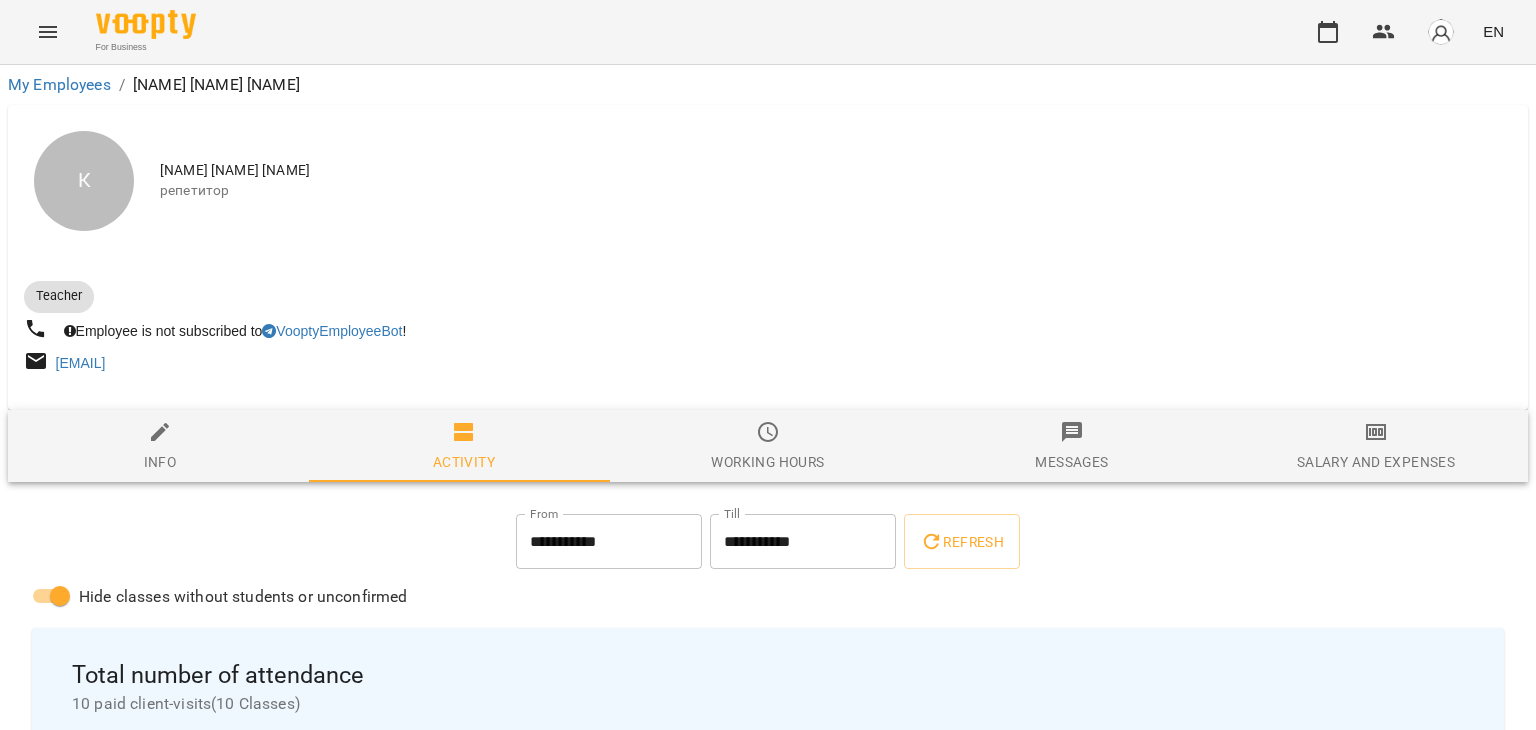 scroll, scrollTop: 0, scrollLeft: 0, axis: both 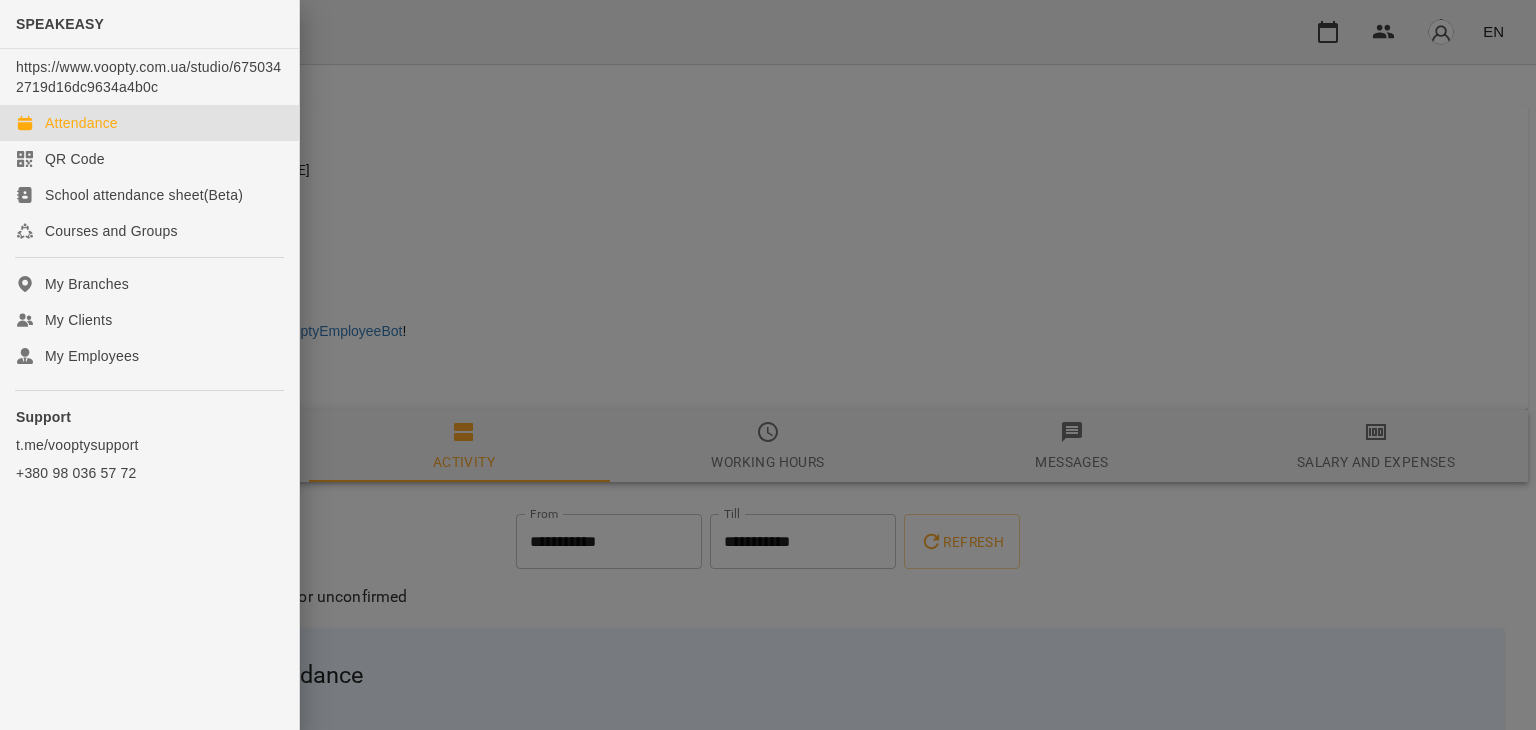 click on "Attendance" at bounding box center [149, 123] 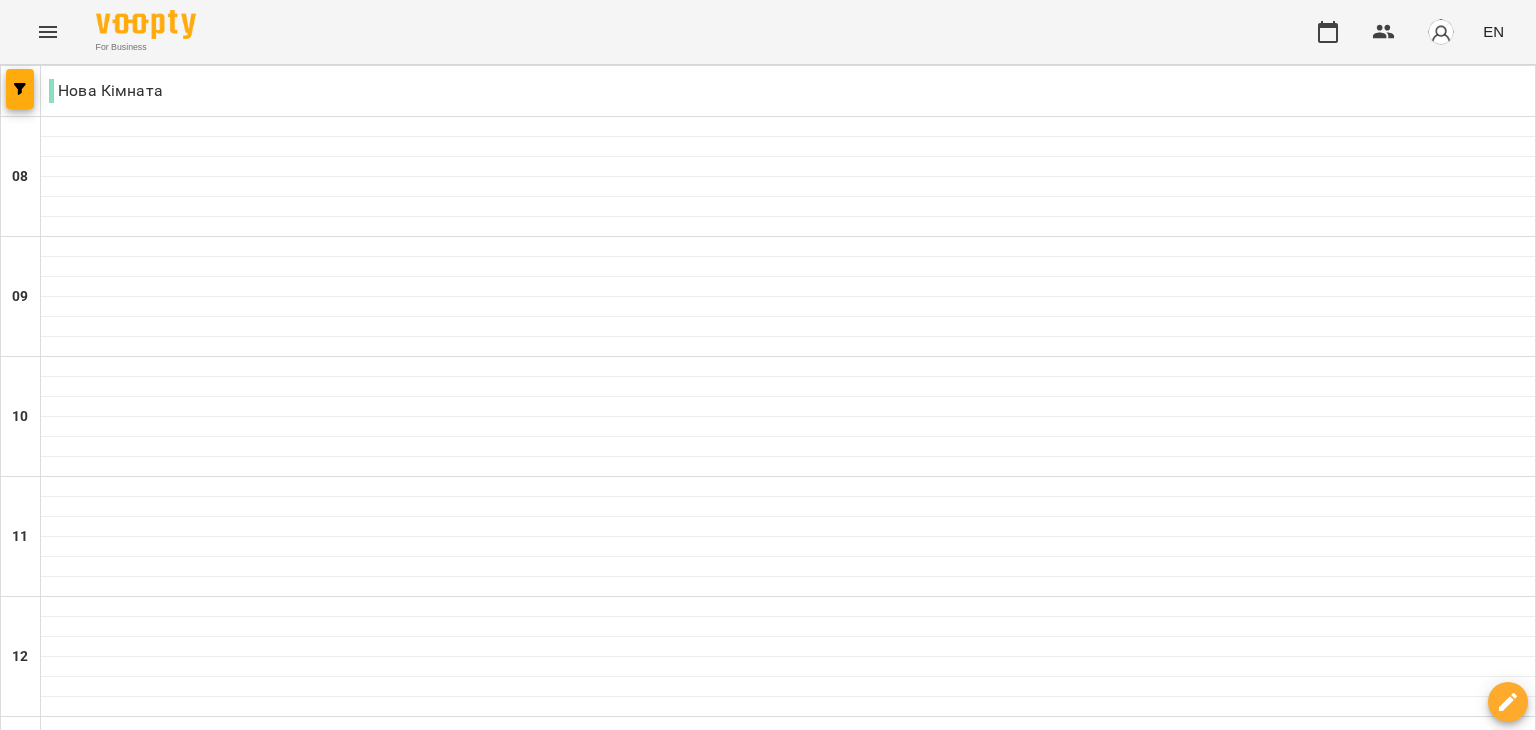 click at bounding box center (867, 2008) 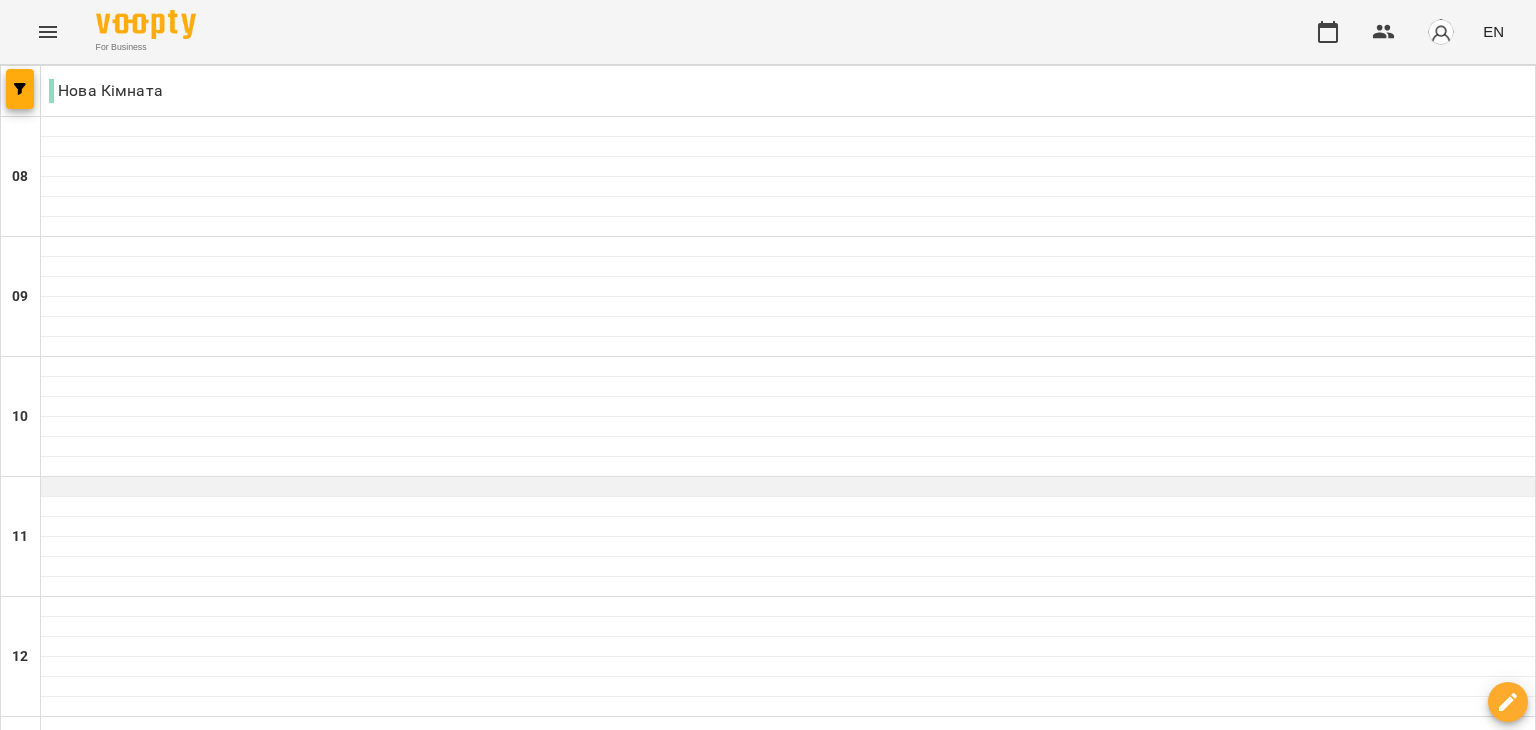 click at bounding box center (788, 487) 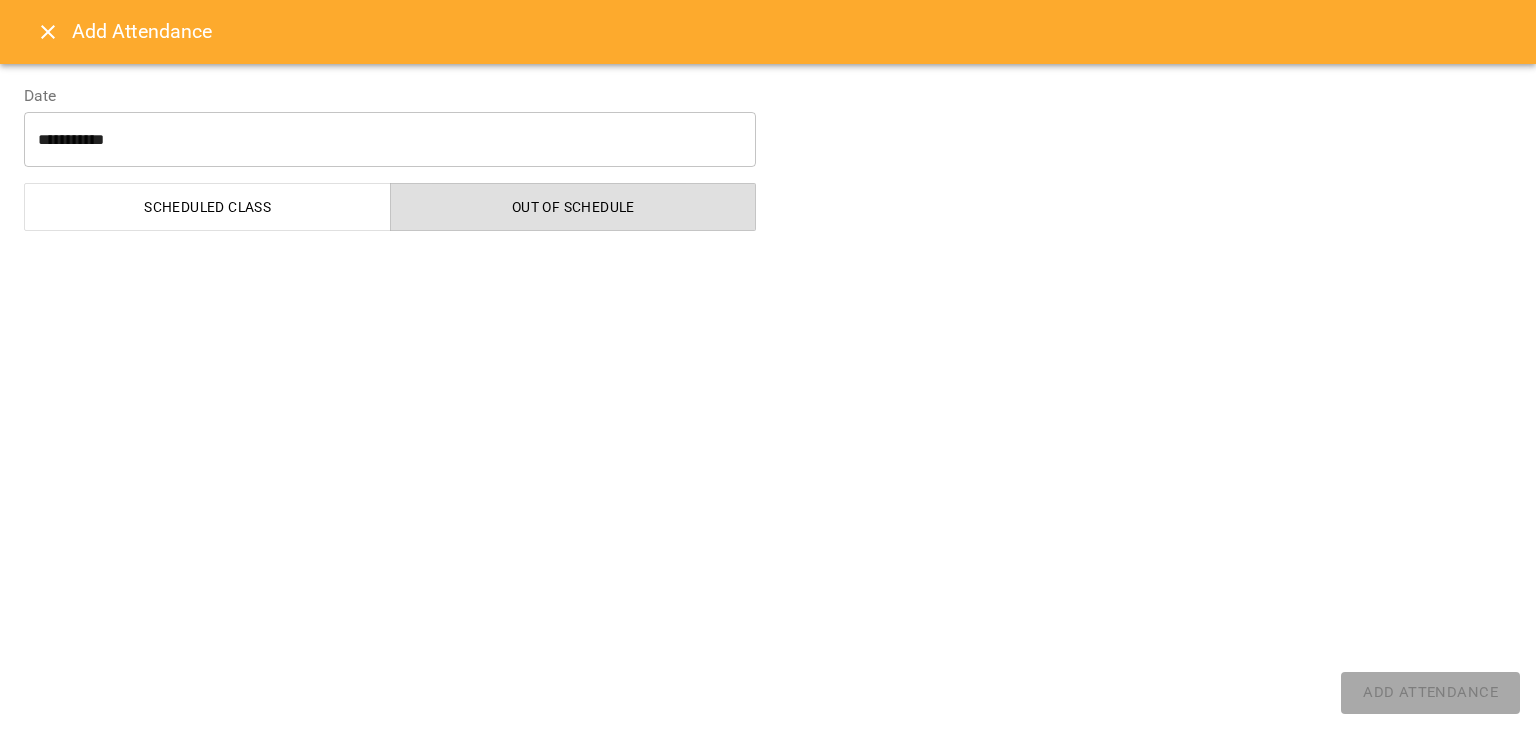 select on "**********" 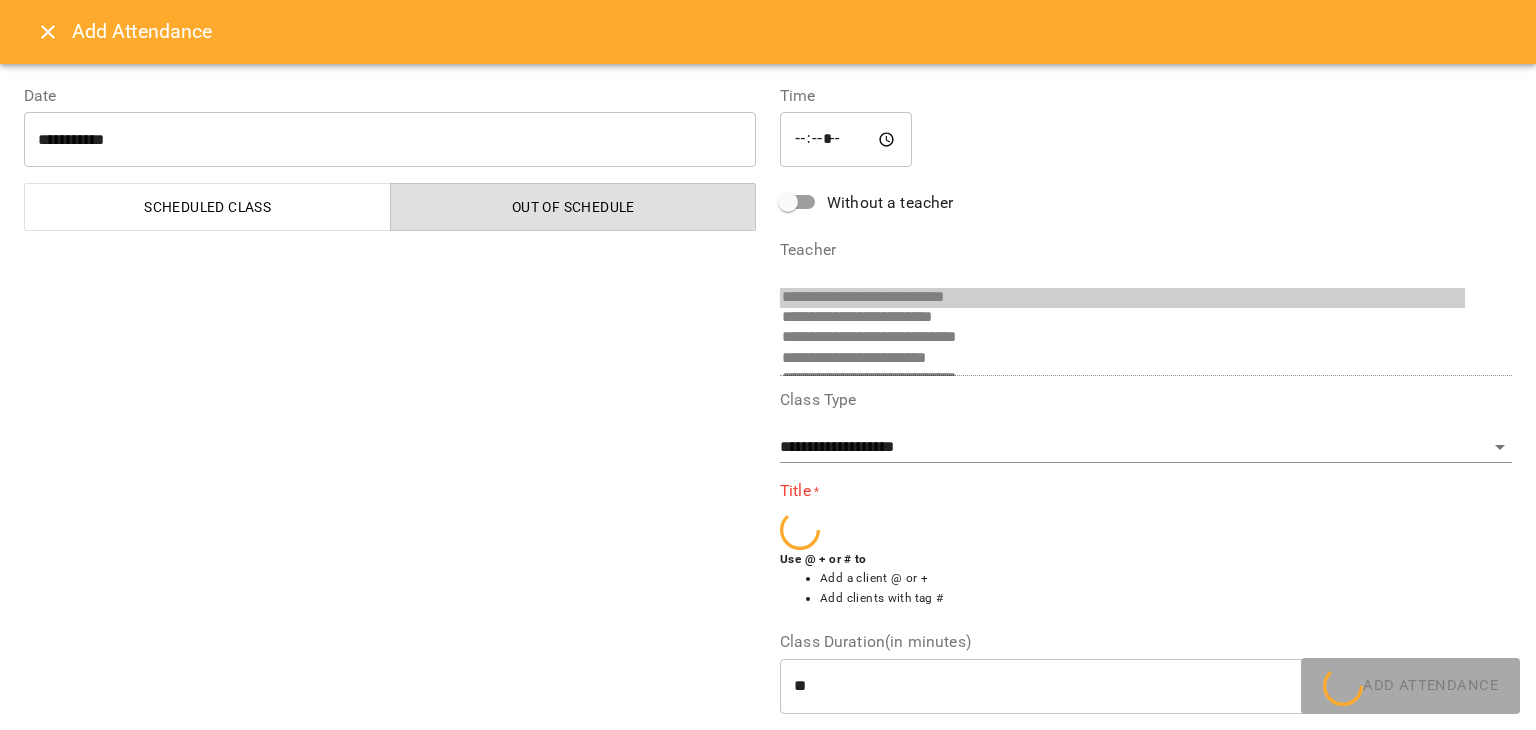 scroll, scrollTop: 276, scrollLeft: 0, axis: vertical 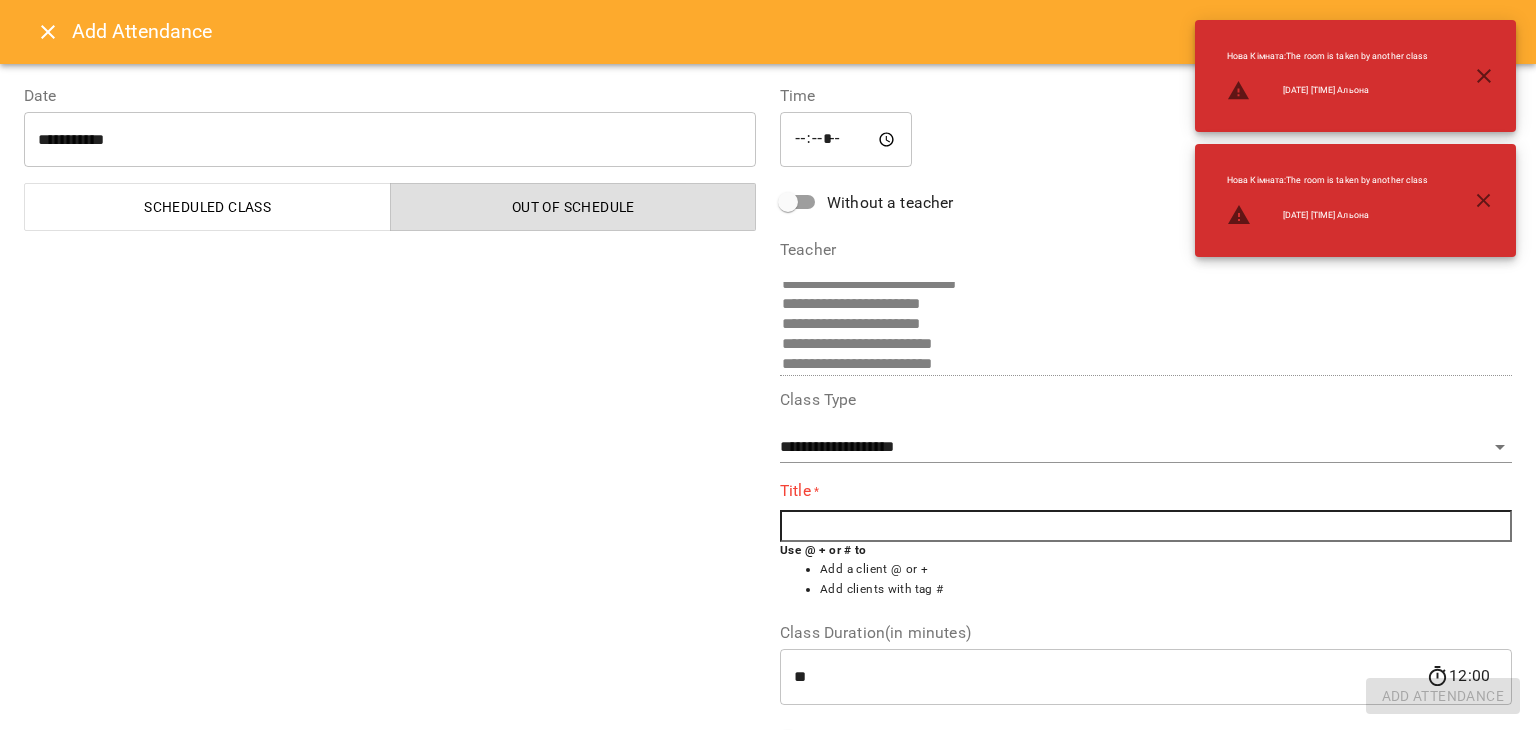 click at bounding box center [1146, 526] 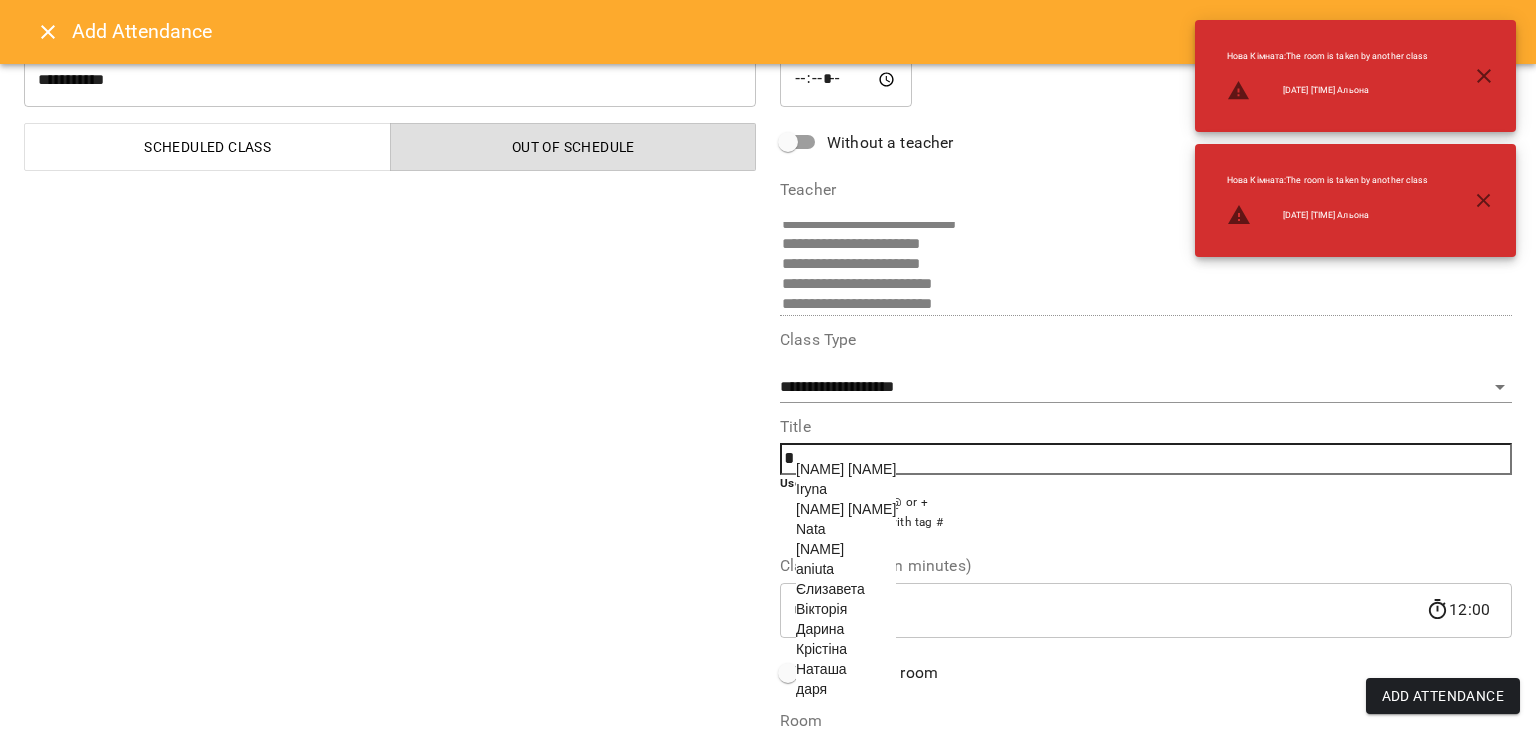 scroll, scrollTop: 84, scrollLeft: 0, axis: vertical 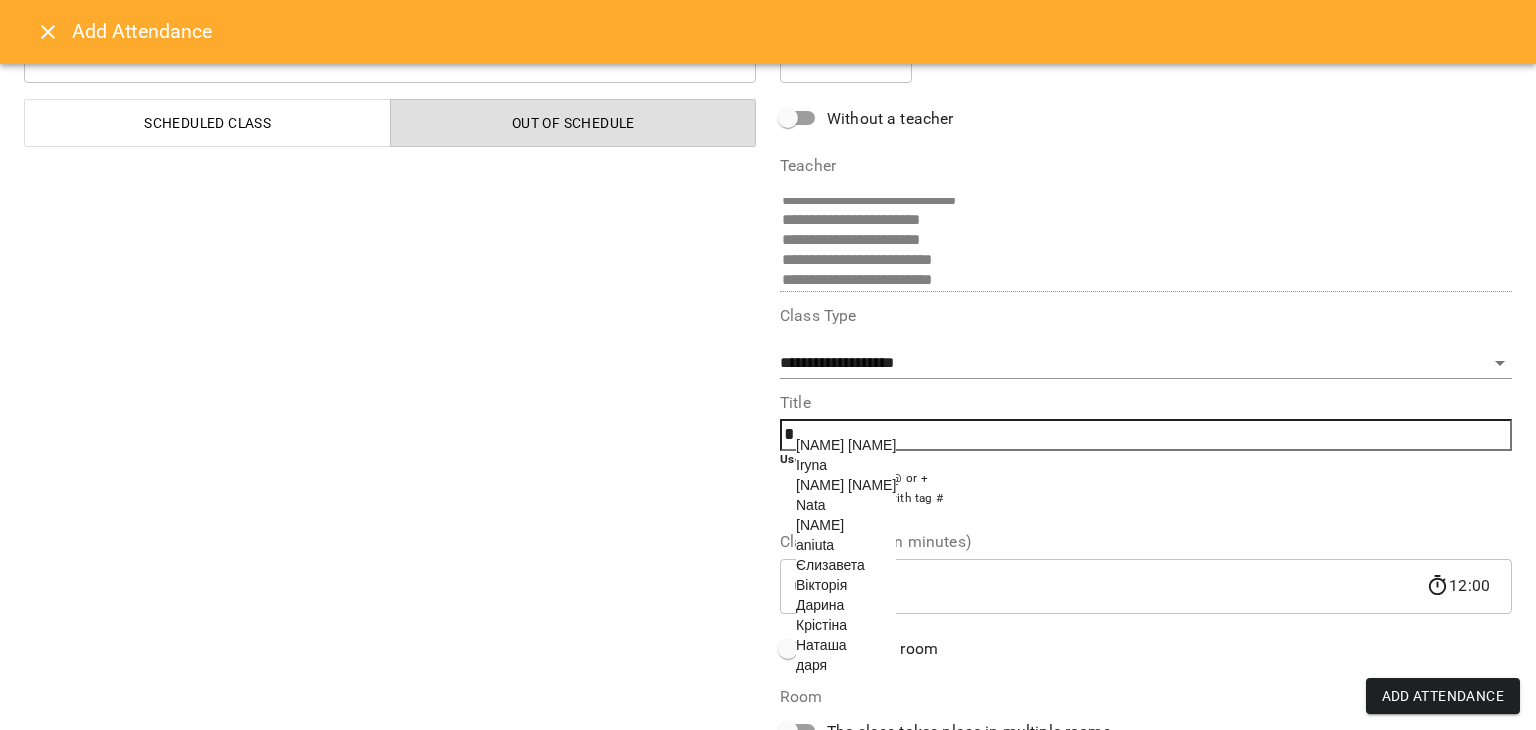 click on "Крістіна" at bounding box center [821, 625] 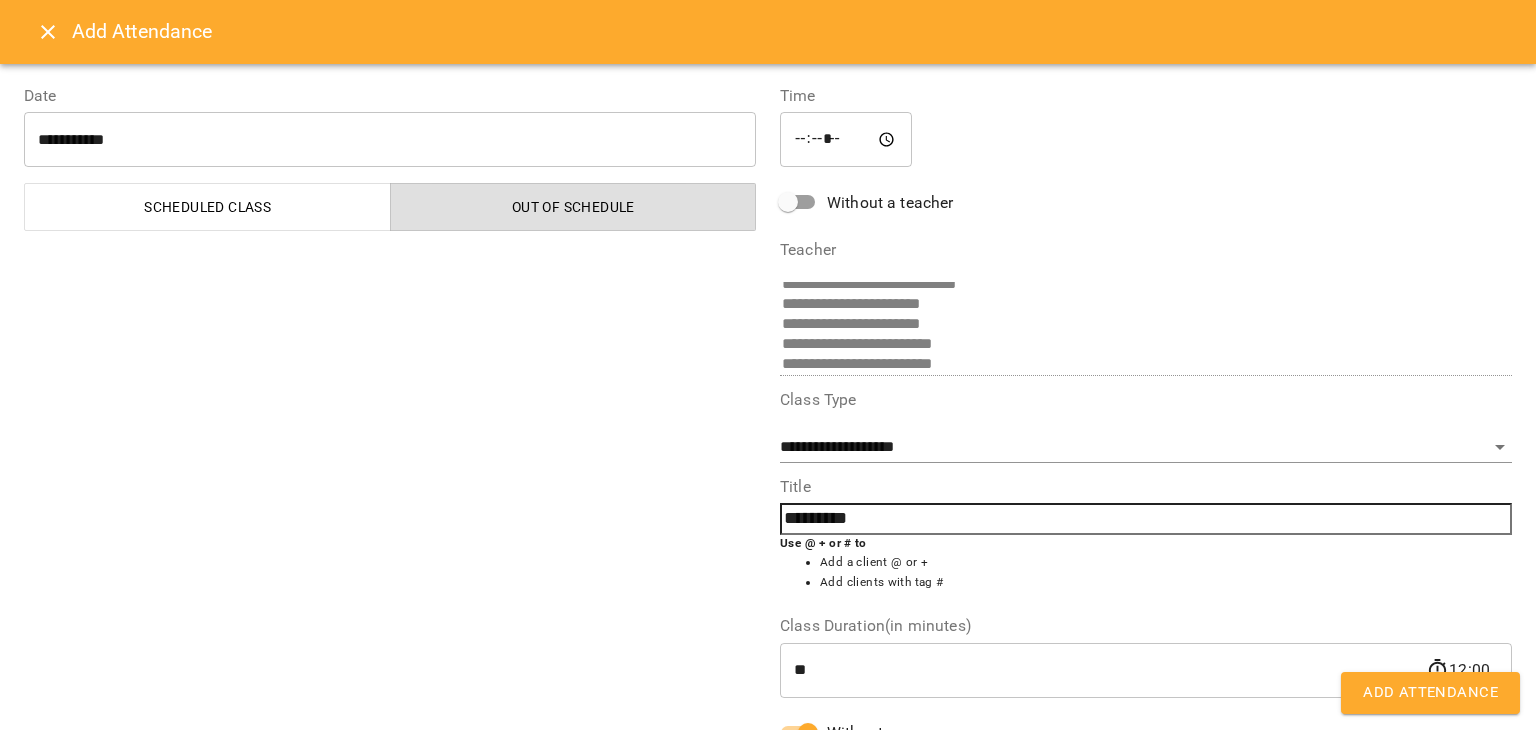 scroll, scrollTop: 79, scrollLeft: 0, axis: vertical 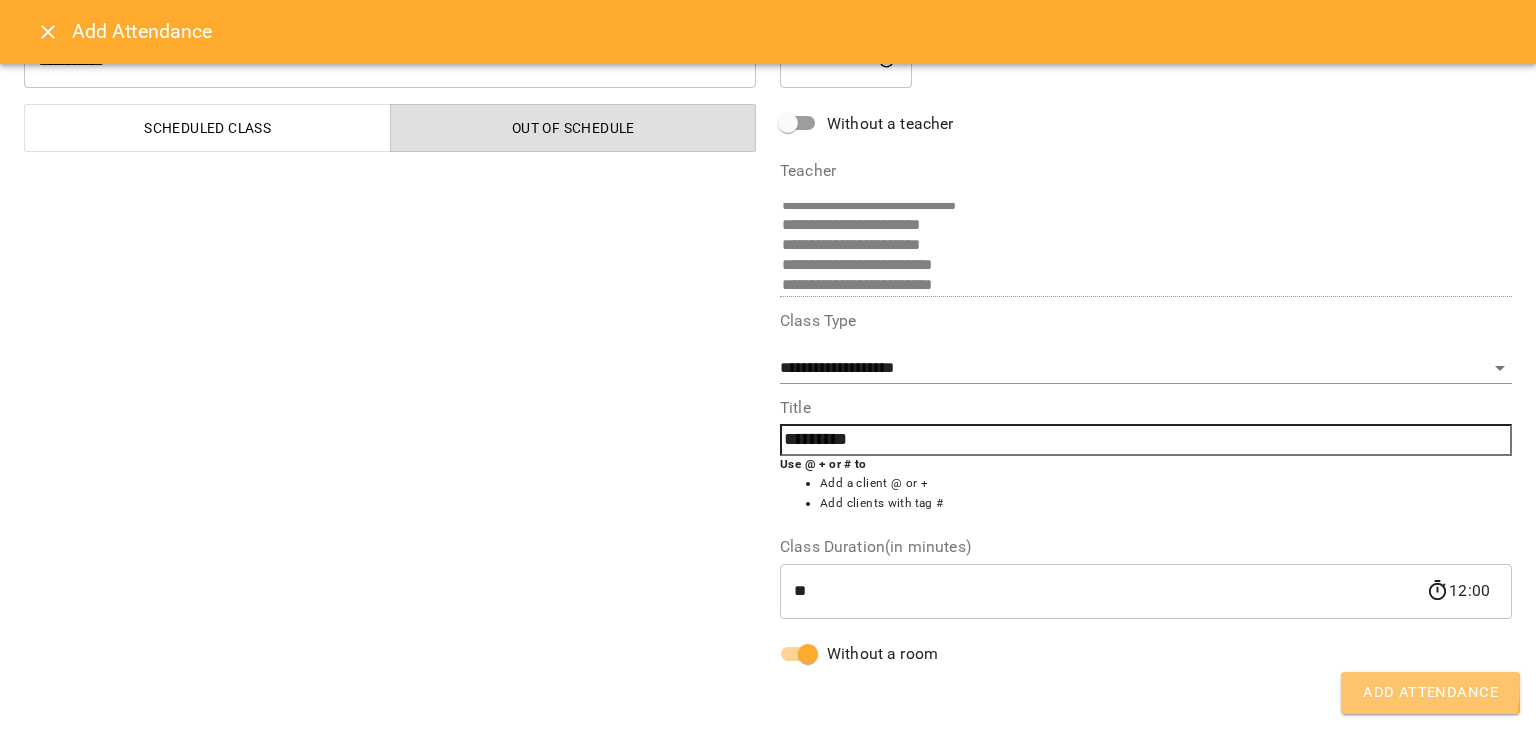 click on "Add Attendance" at bounding box center (1430, 693) 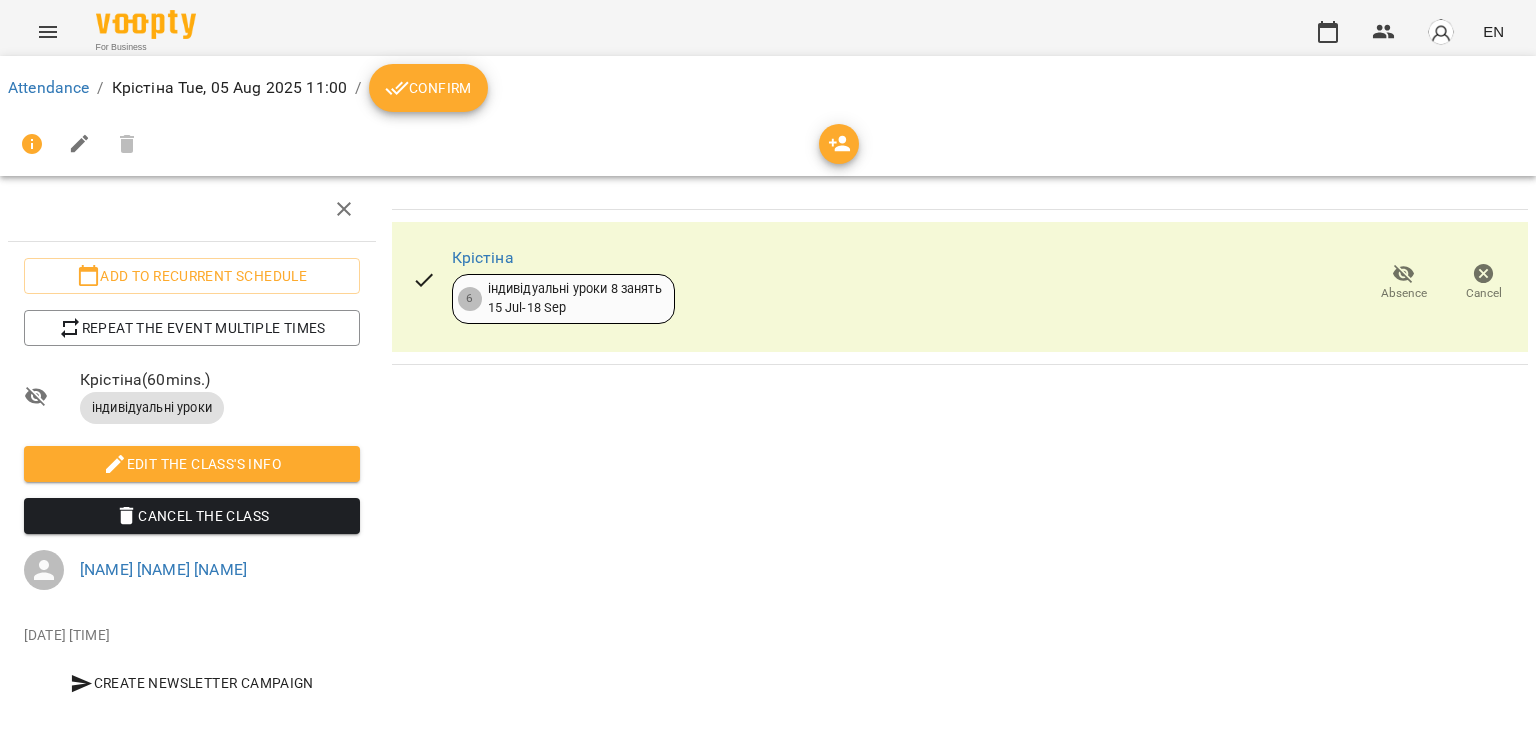 click on "Confirm" at bounding box center [428, 88] 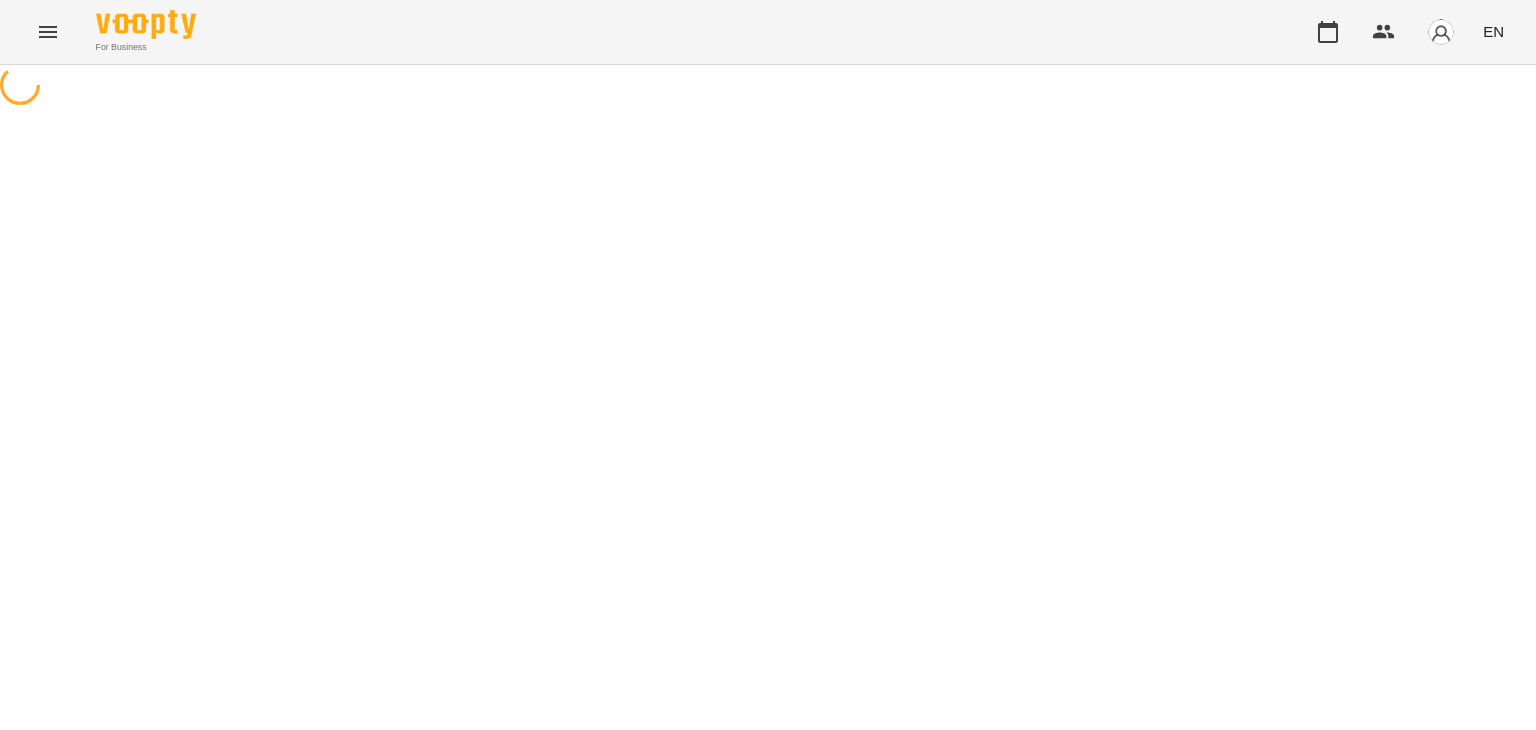 scroll, scrollTop: 0, scrollLeft: 0, axis: both 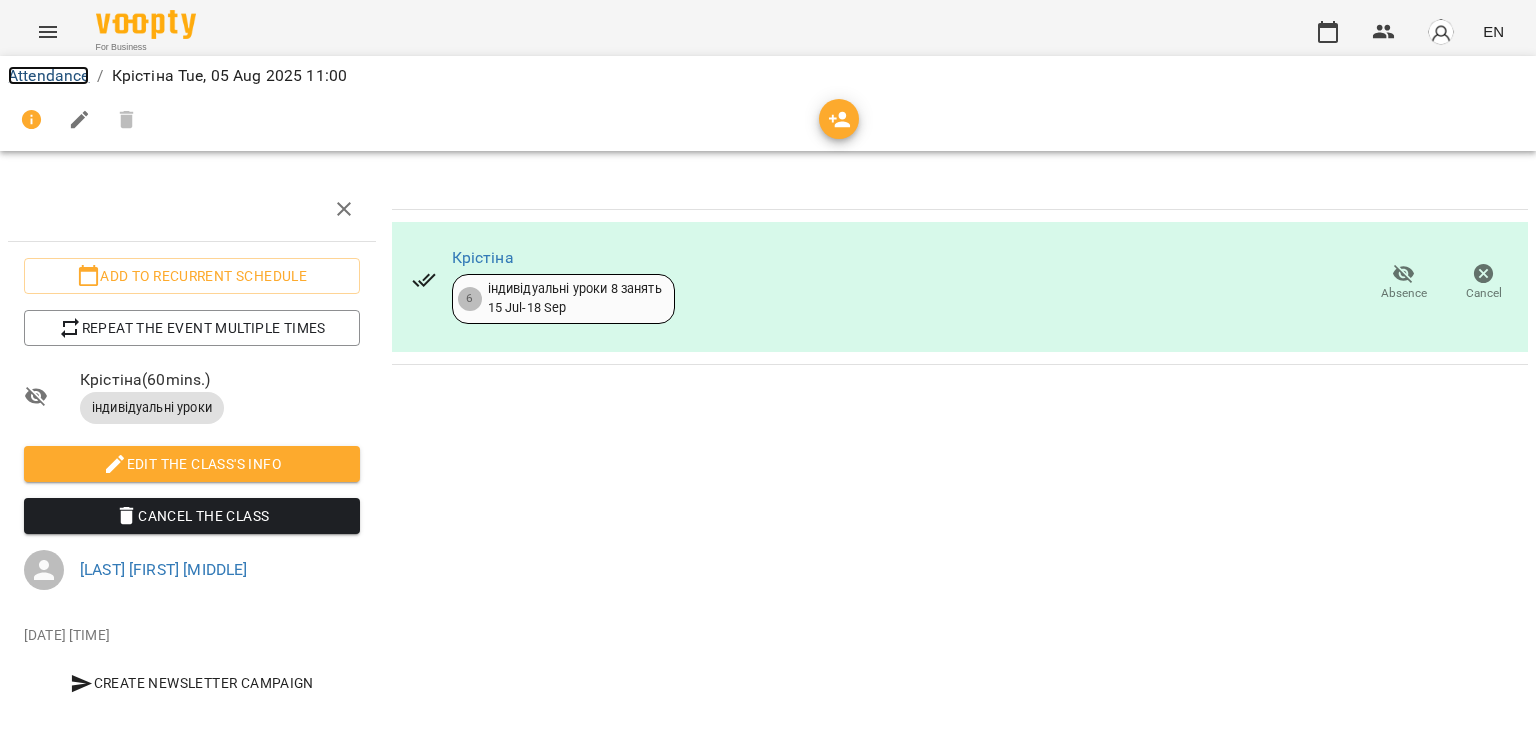 click on "Attendance" at bounding box center (48, 75) 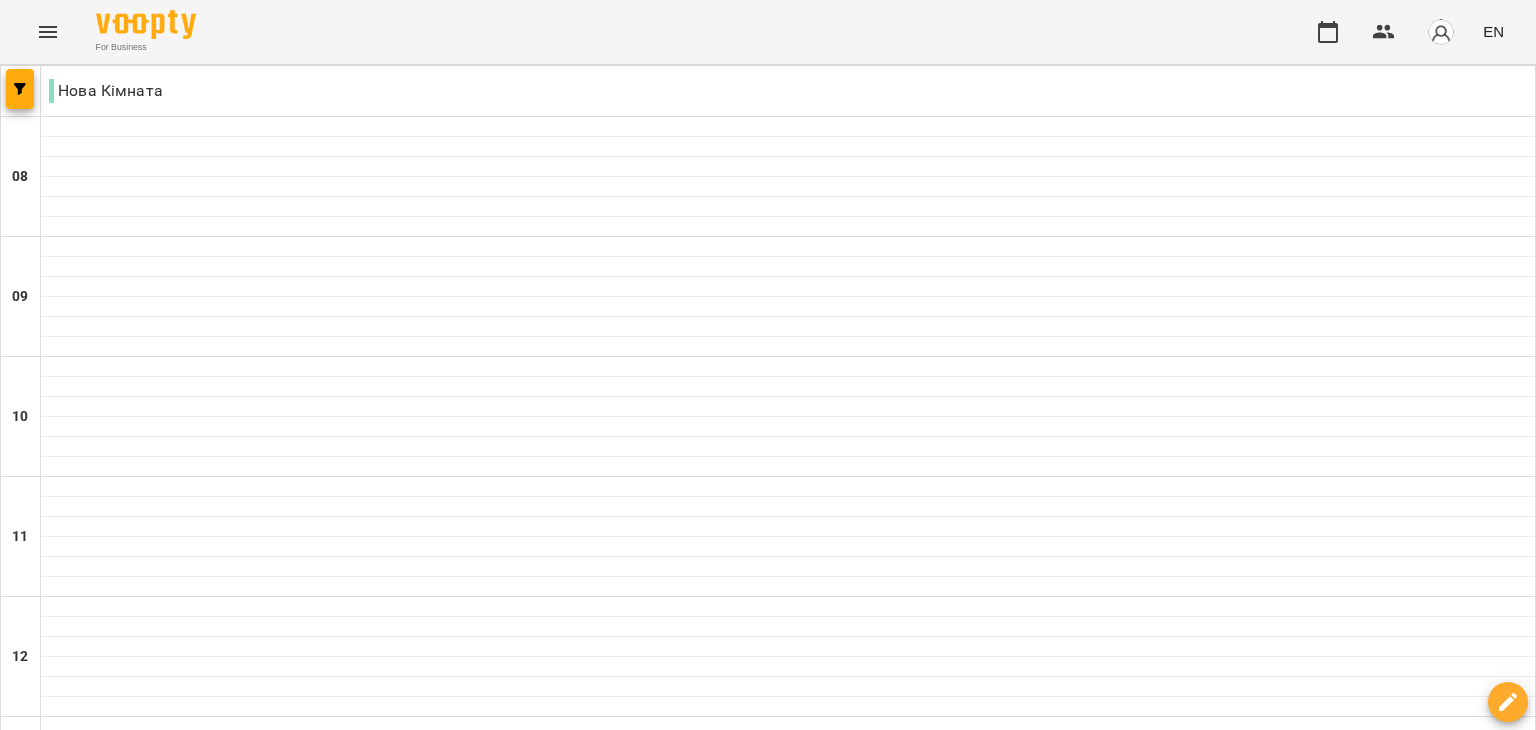 scroll, scrollTop: 535, scrollLeft: 0, axis: vertical 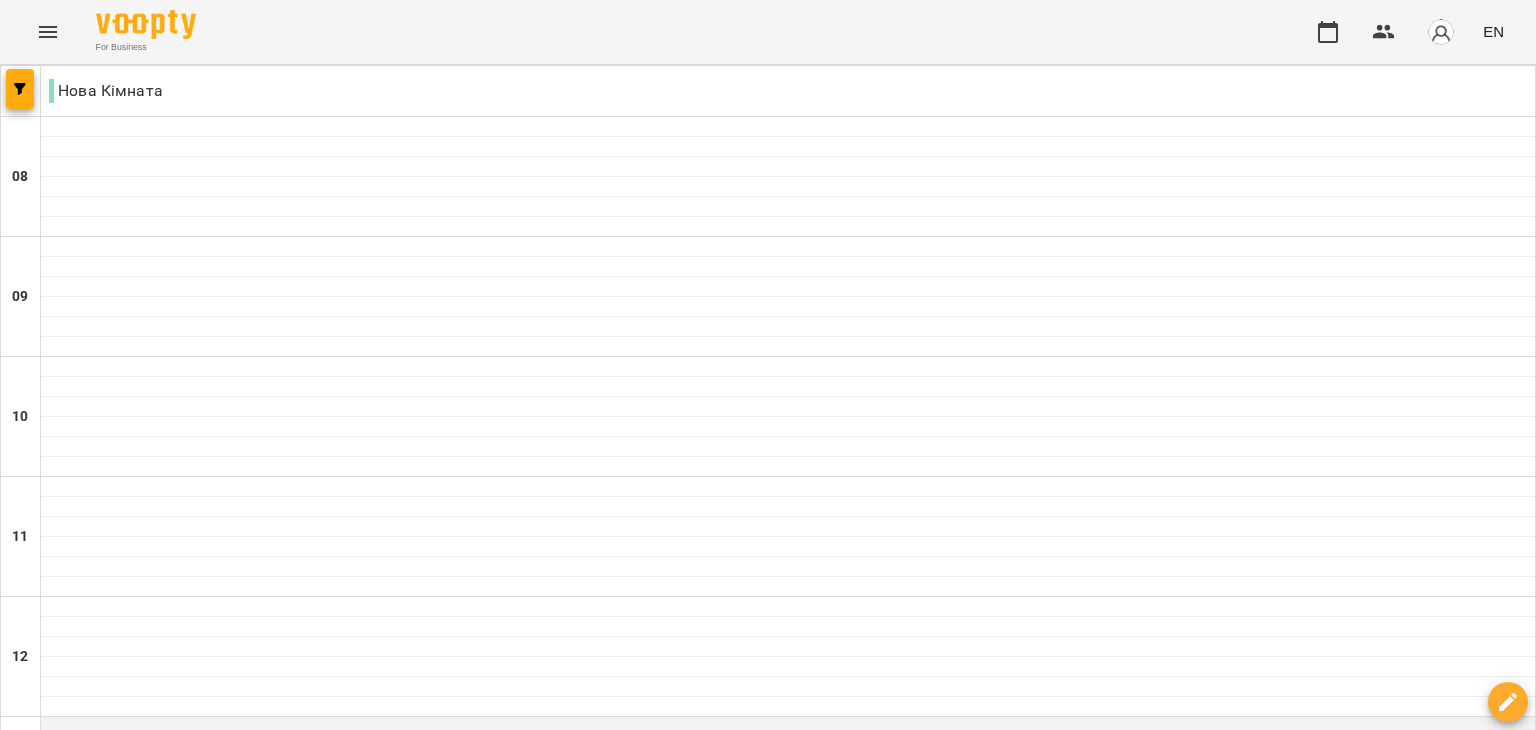 click at bounding box center [788, 727] 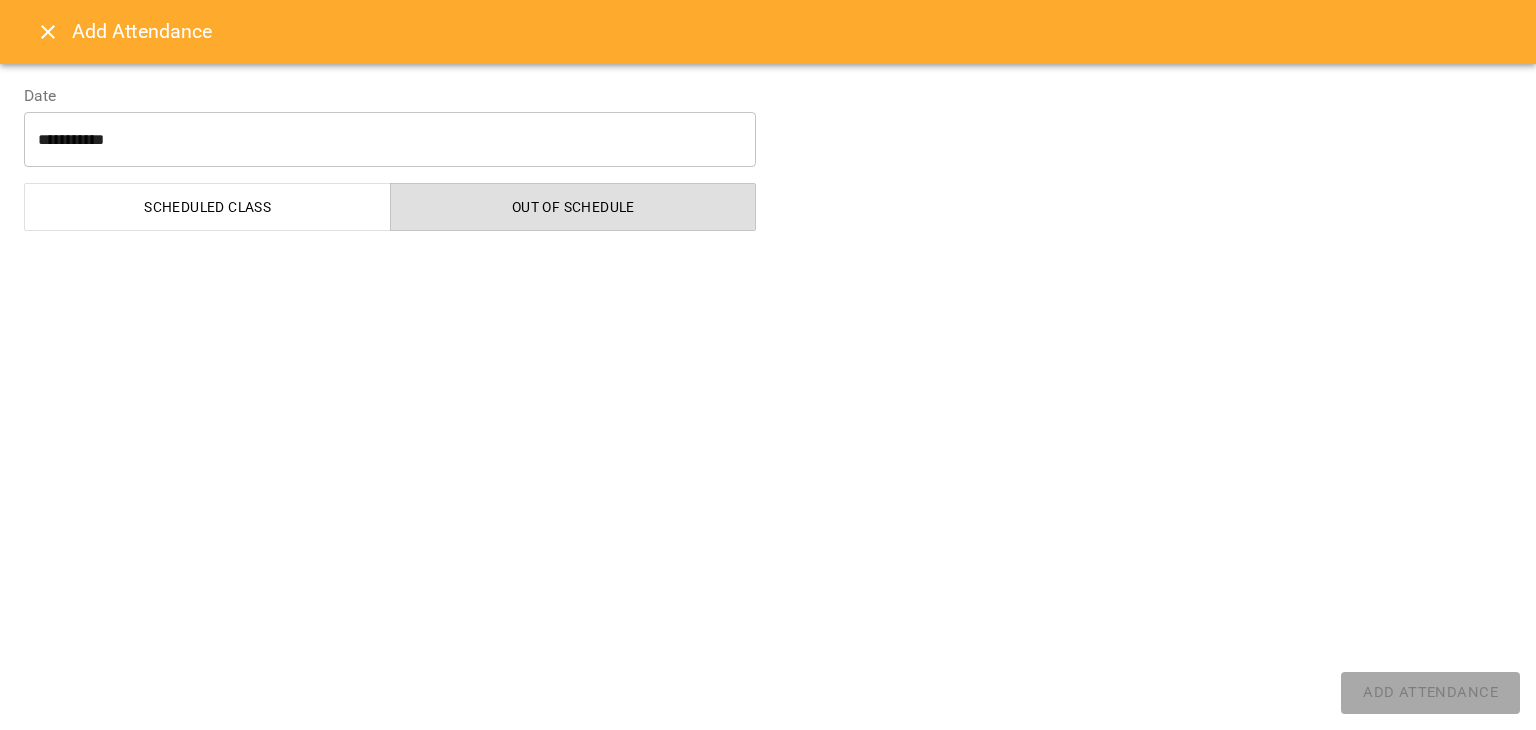 select on "**********" 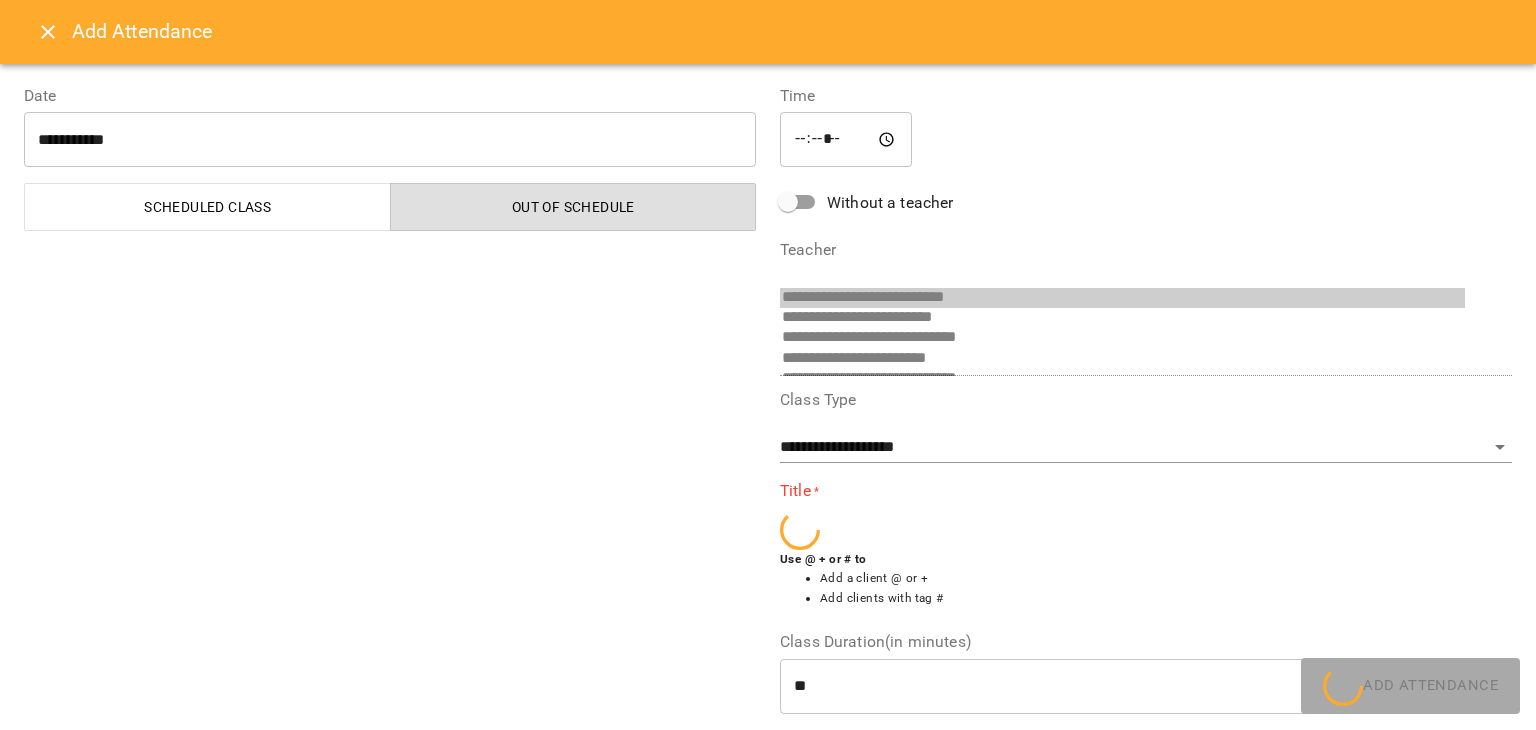 scroll, scrollTop: 276, scrollLeft: 0, axis: vertical 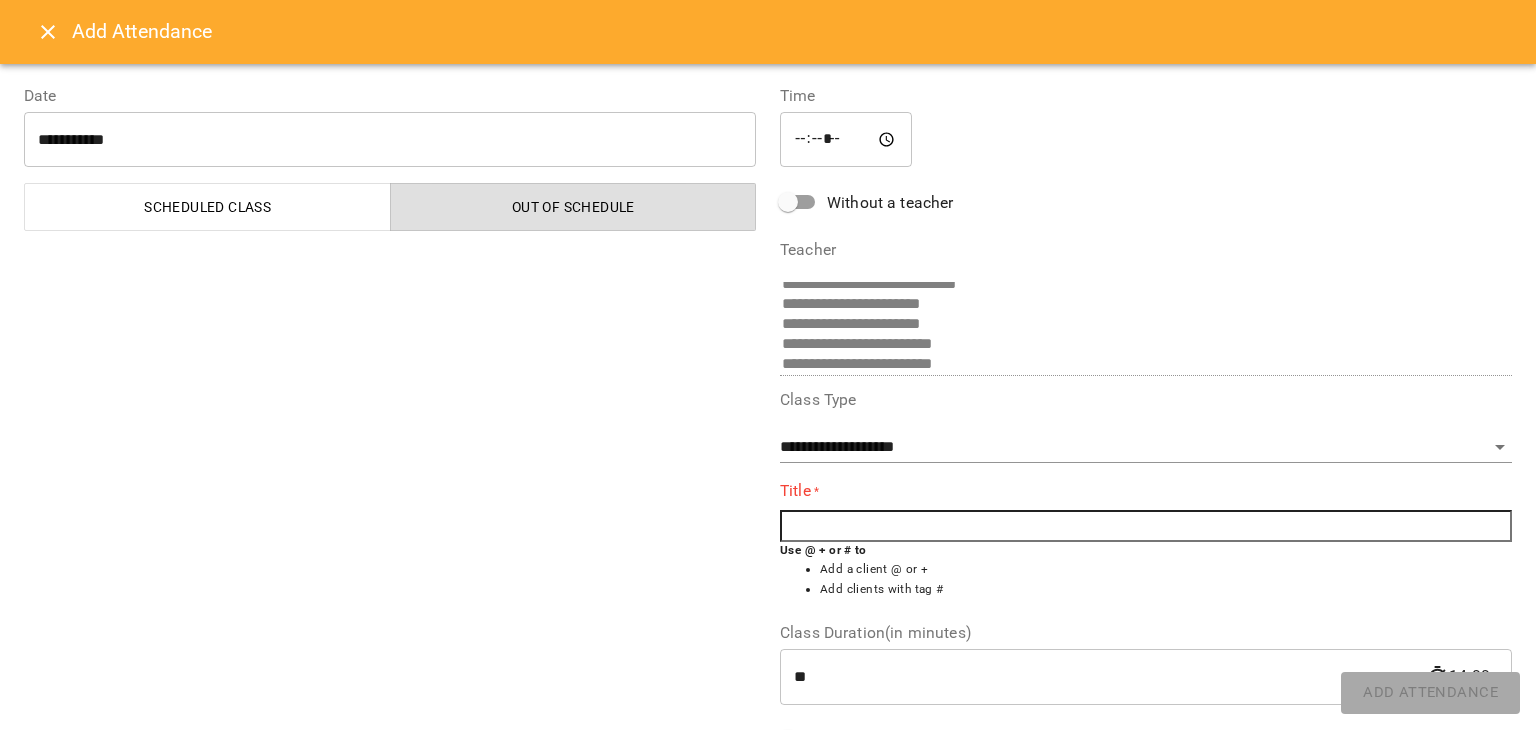 click at bounding box center [1146, 526] 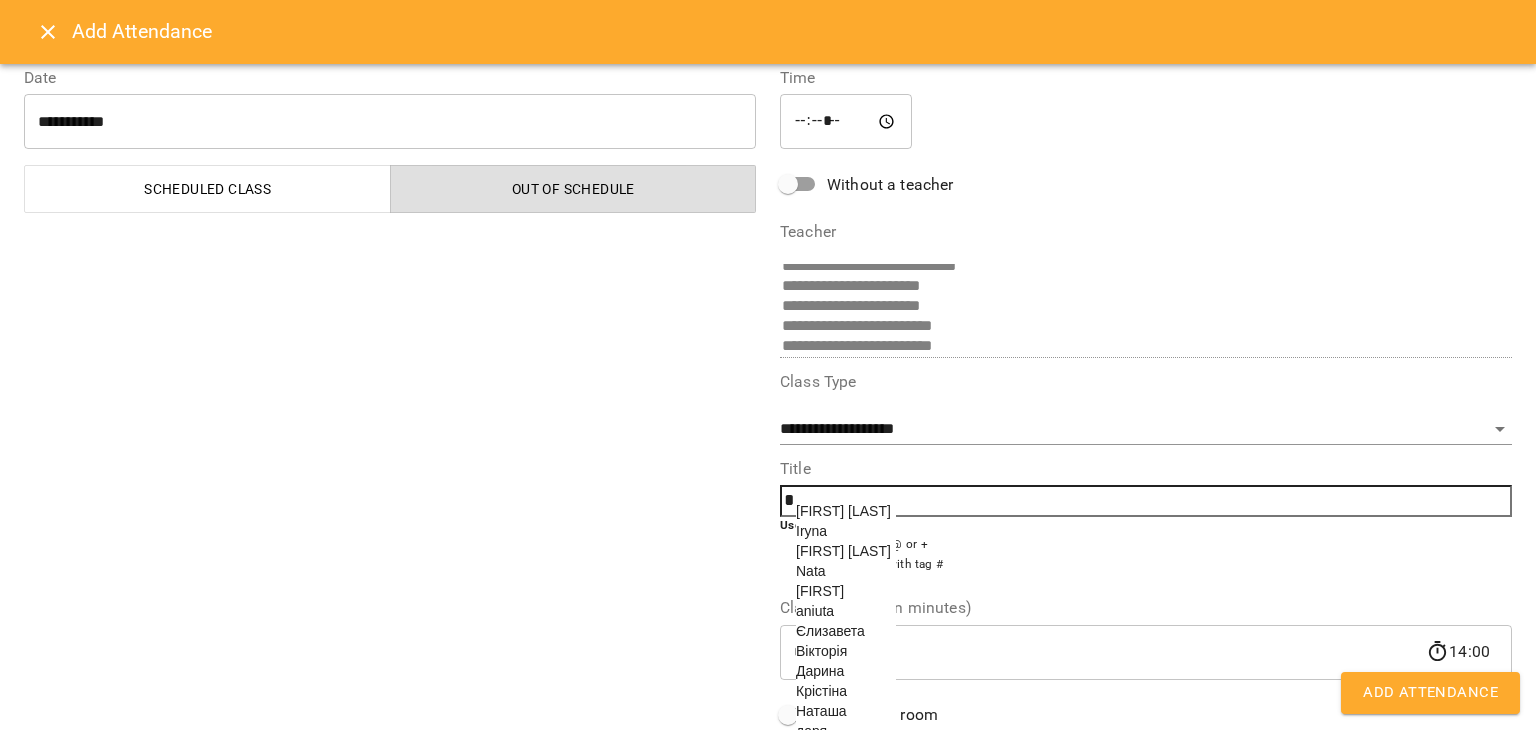 scroll, scrollTop: 32, scrollLeft: 0, axis: vertical 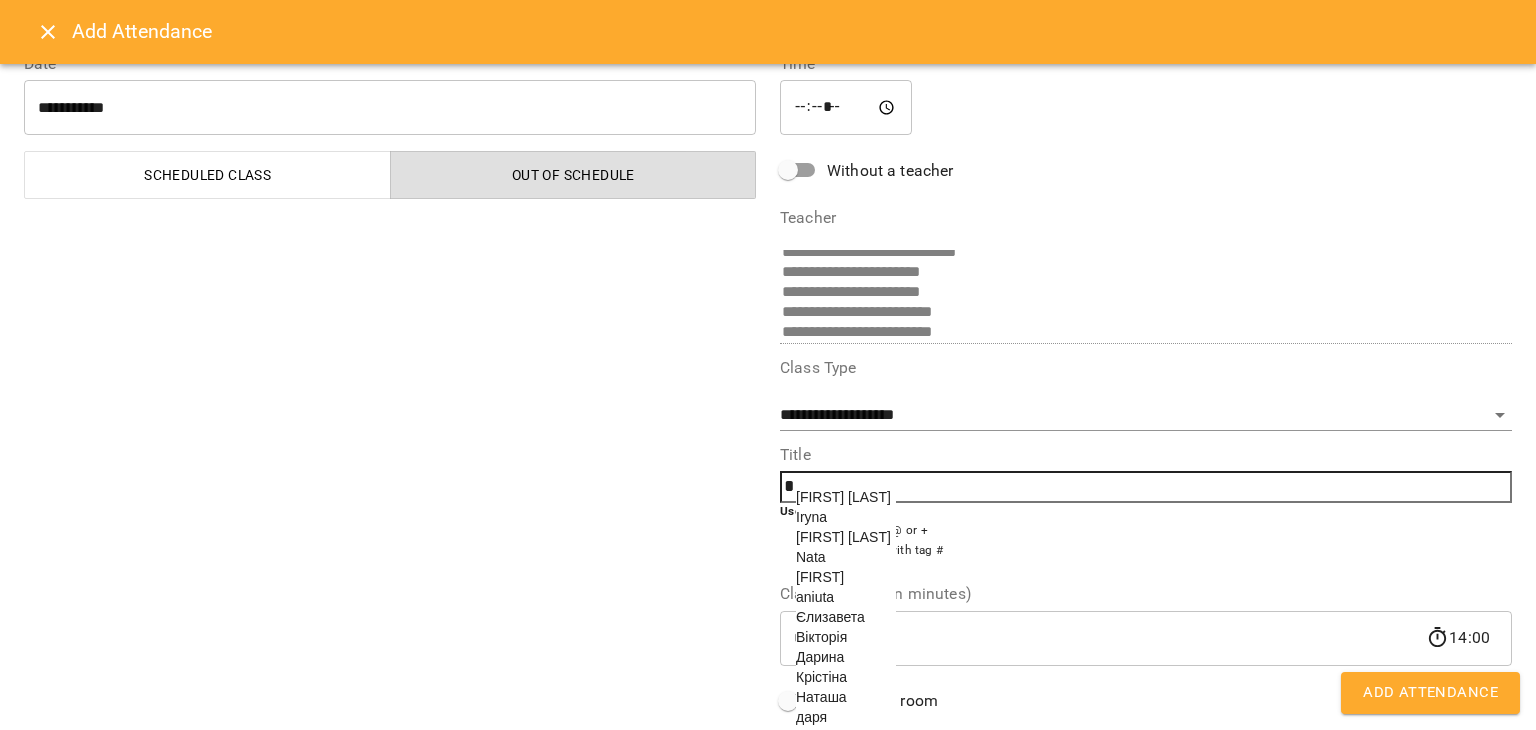 click on "Nata" at bounding box center [811, 557] 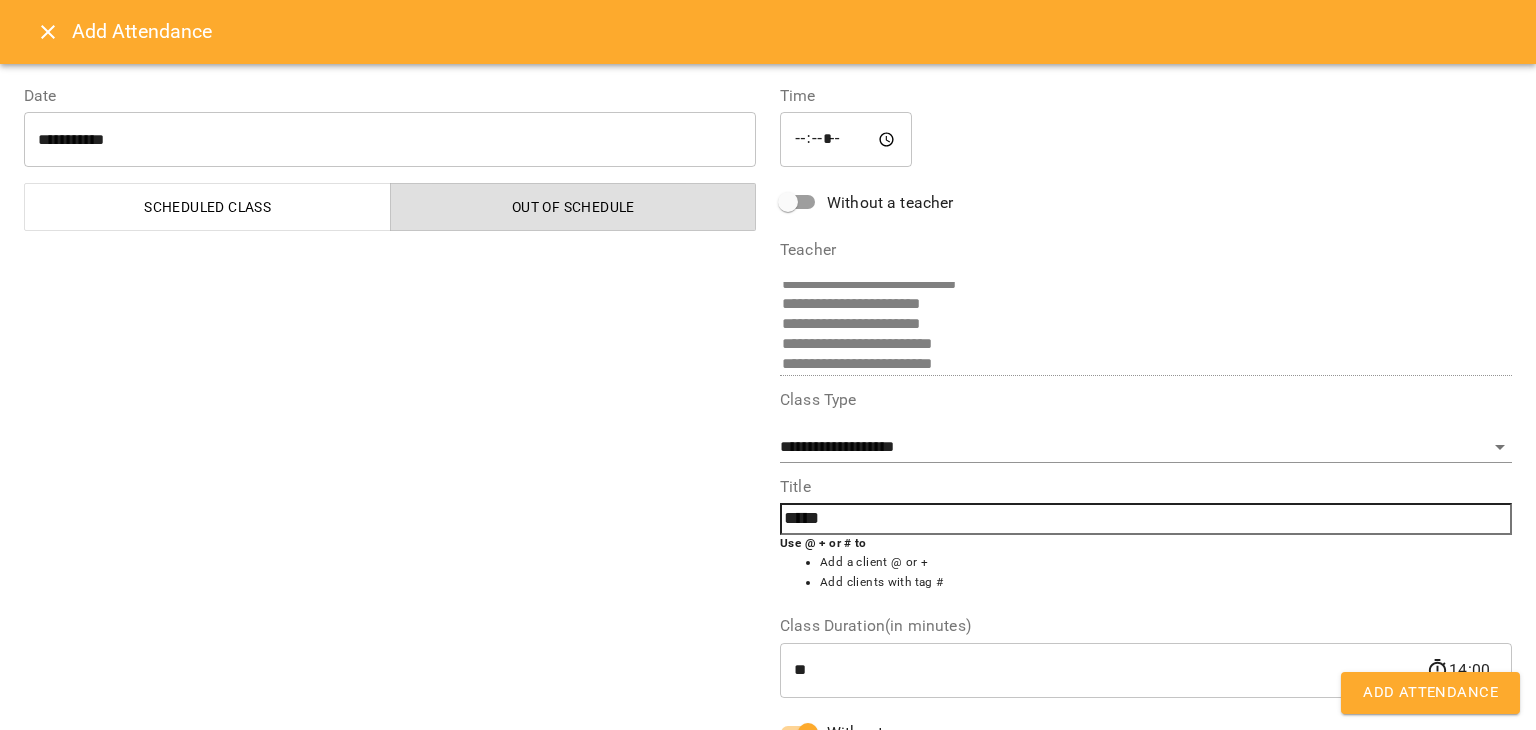 scroll, scrollTop: 64, scrollLeft: 0, axis: vertical 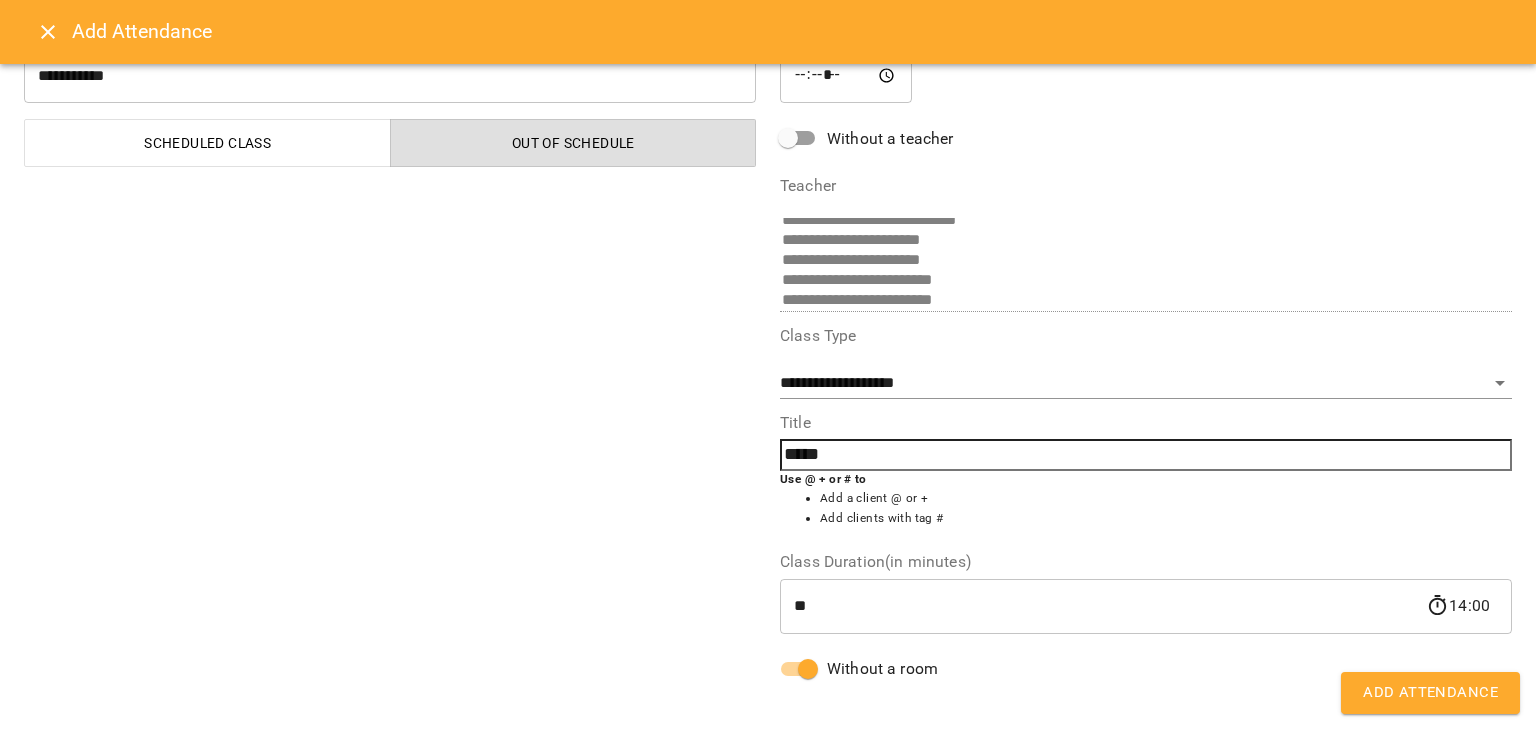 click on "Add Attendance" at bounding box center (1430, 693) 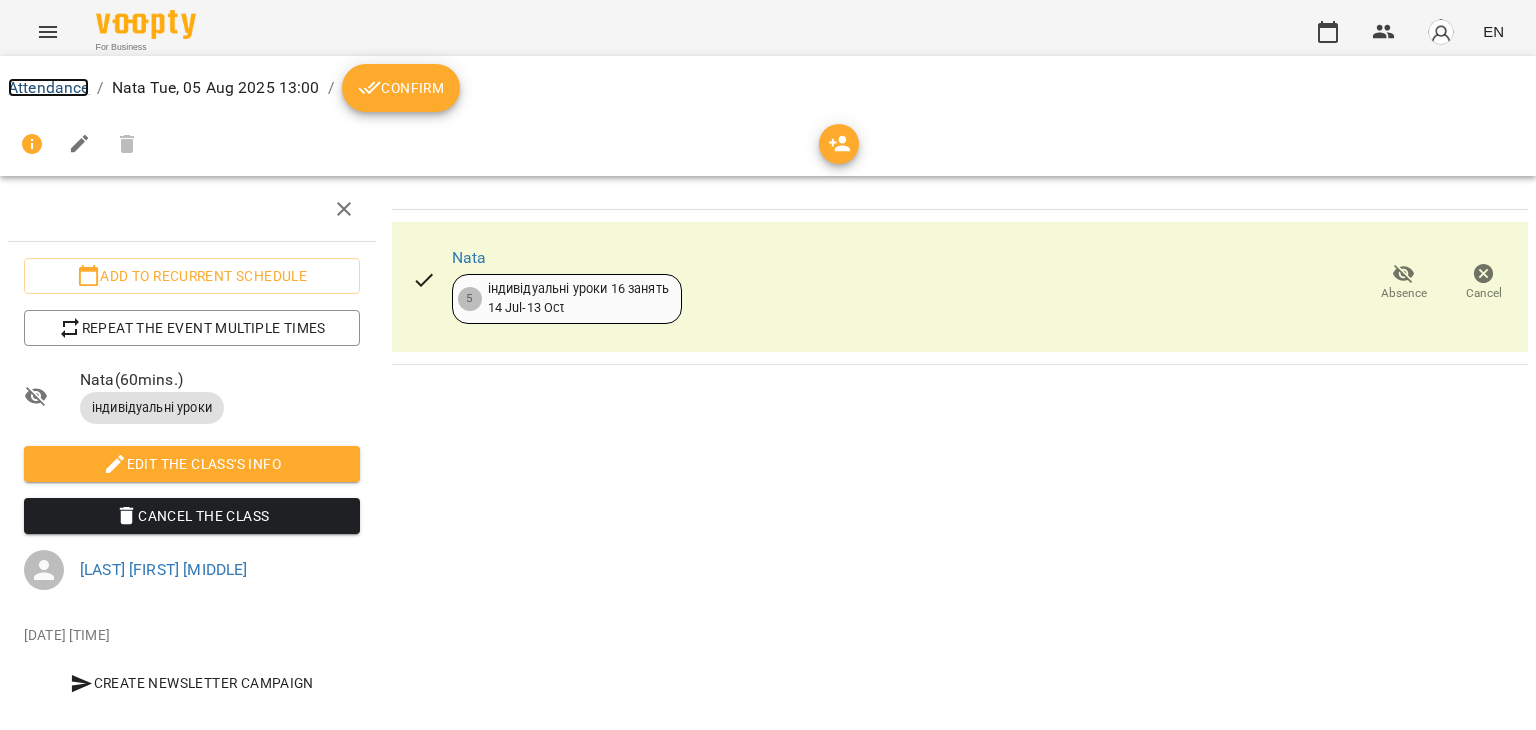 click on "Attendance" at bounding box center (48, 87) 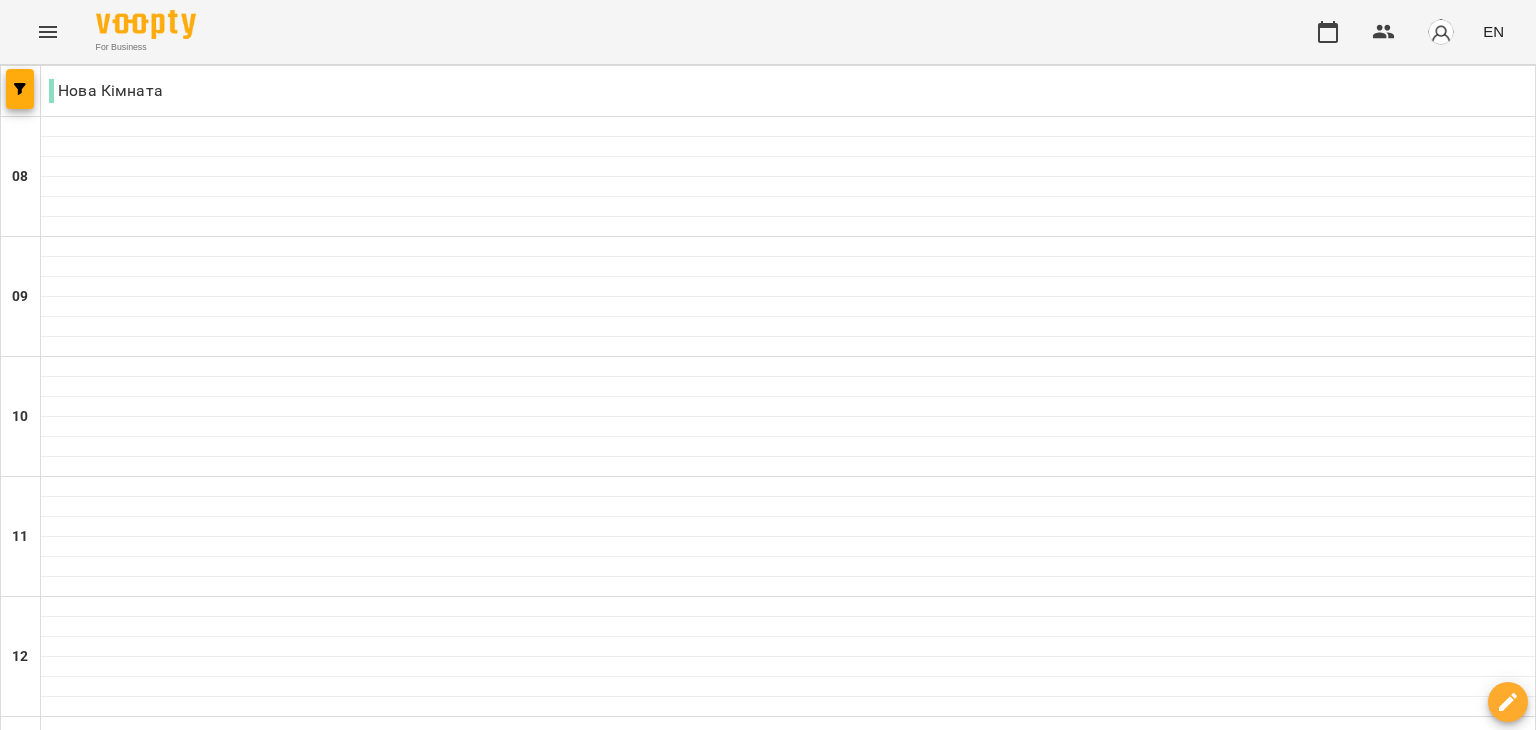 click at bounding box center [48, 32] 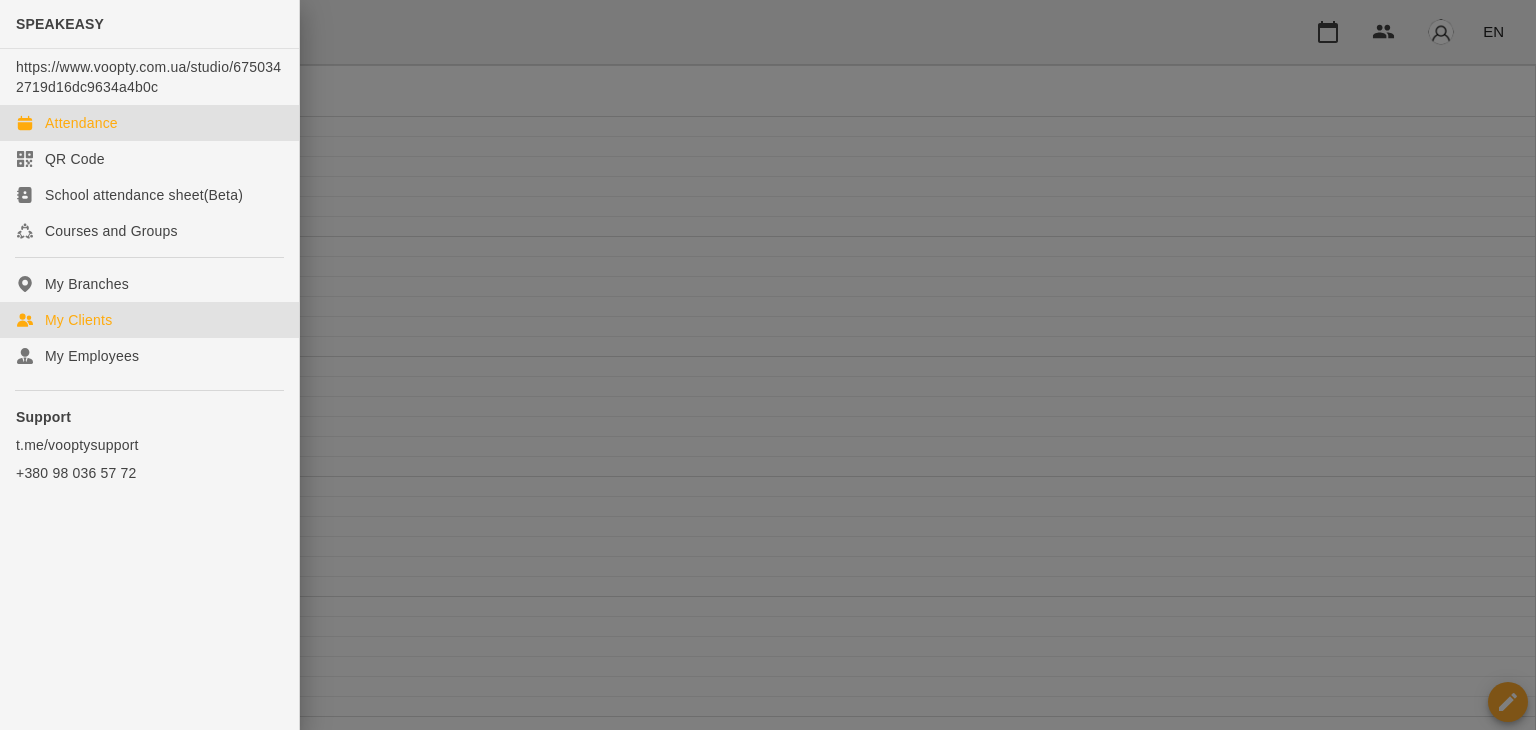 click on "My Clients" at bounding box center [149, 320] 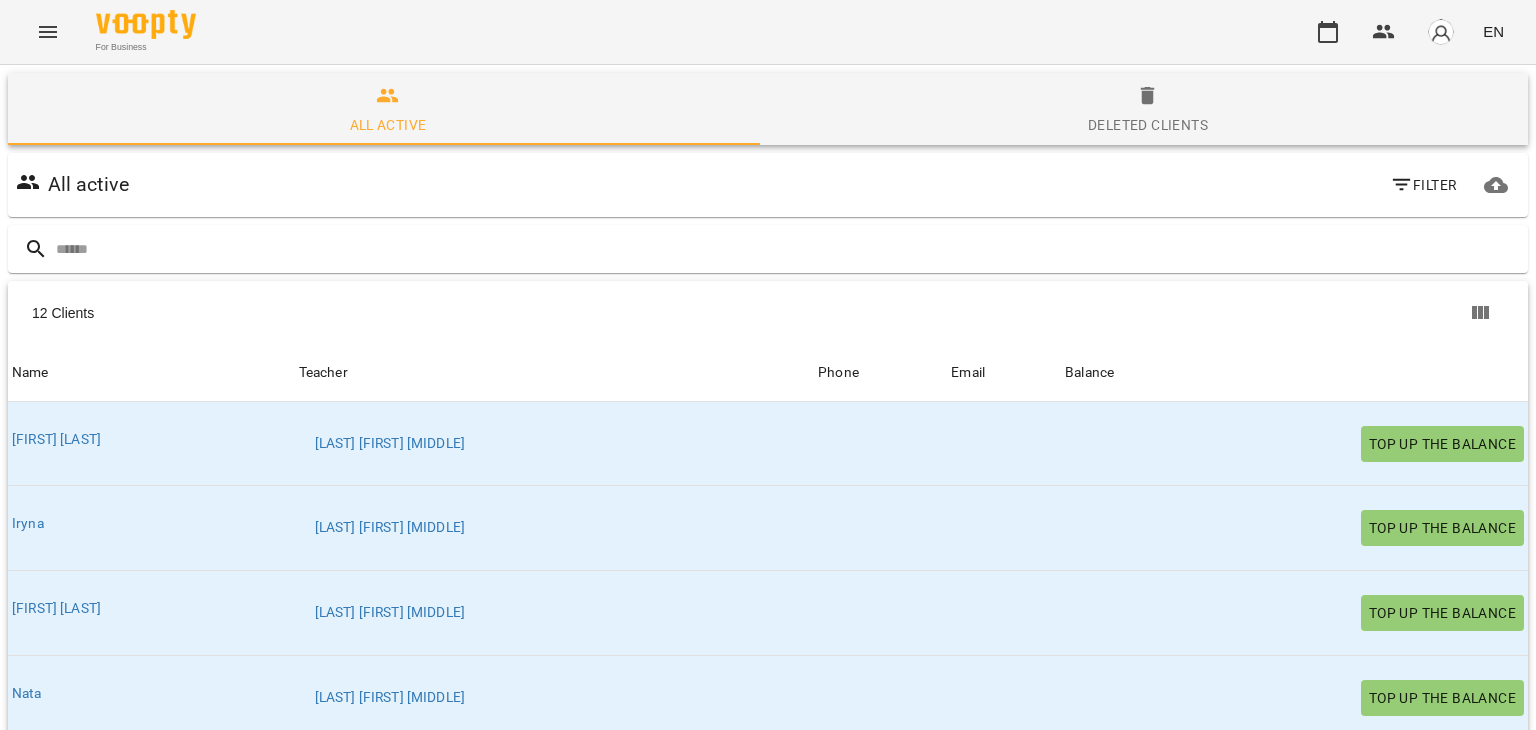 scroll, scrollTop: 236, scrollLeft: 0, axis: vertical 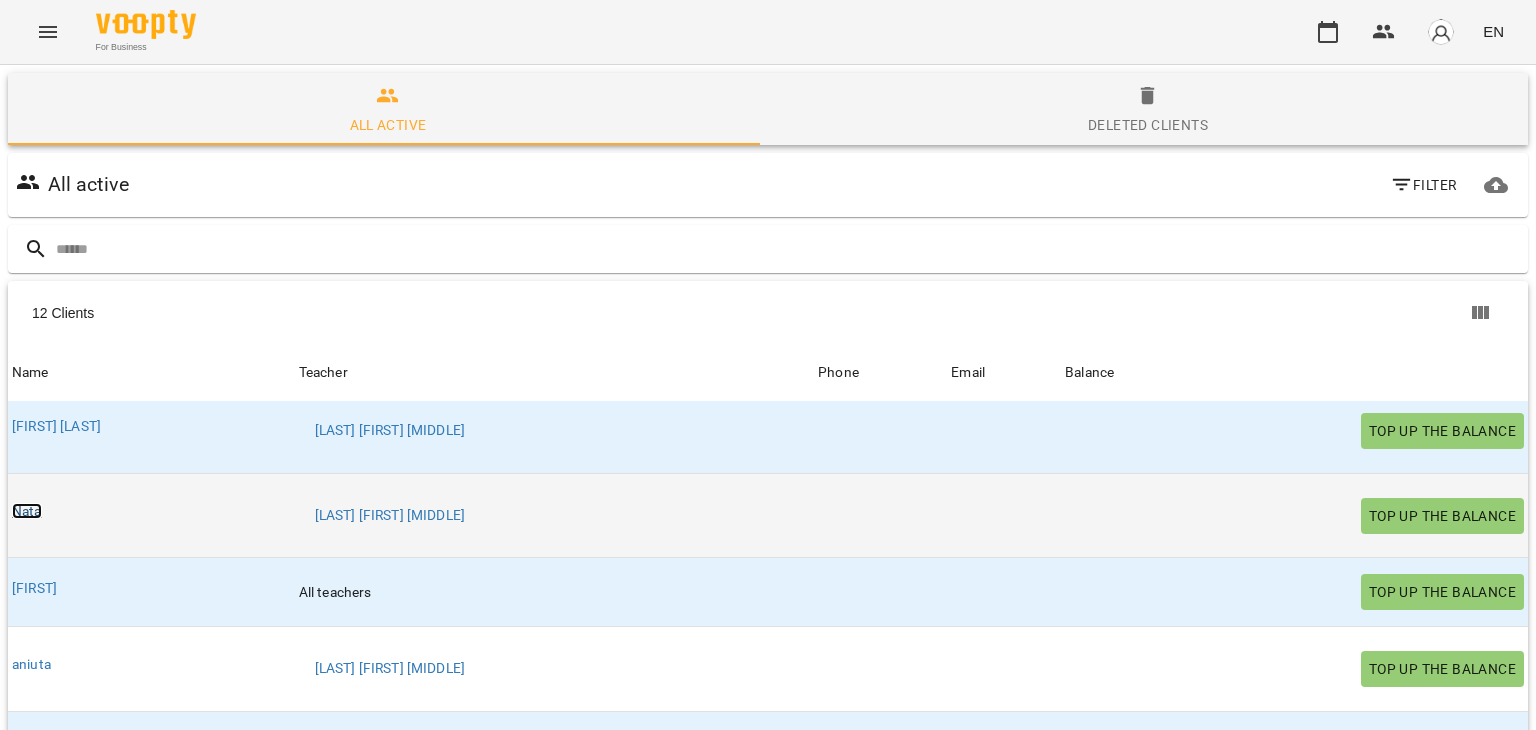 click on "Nata" at bounding box center (27, 511) 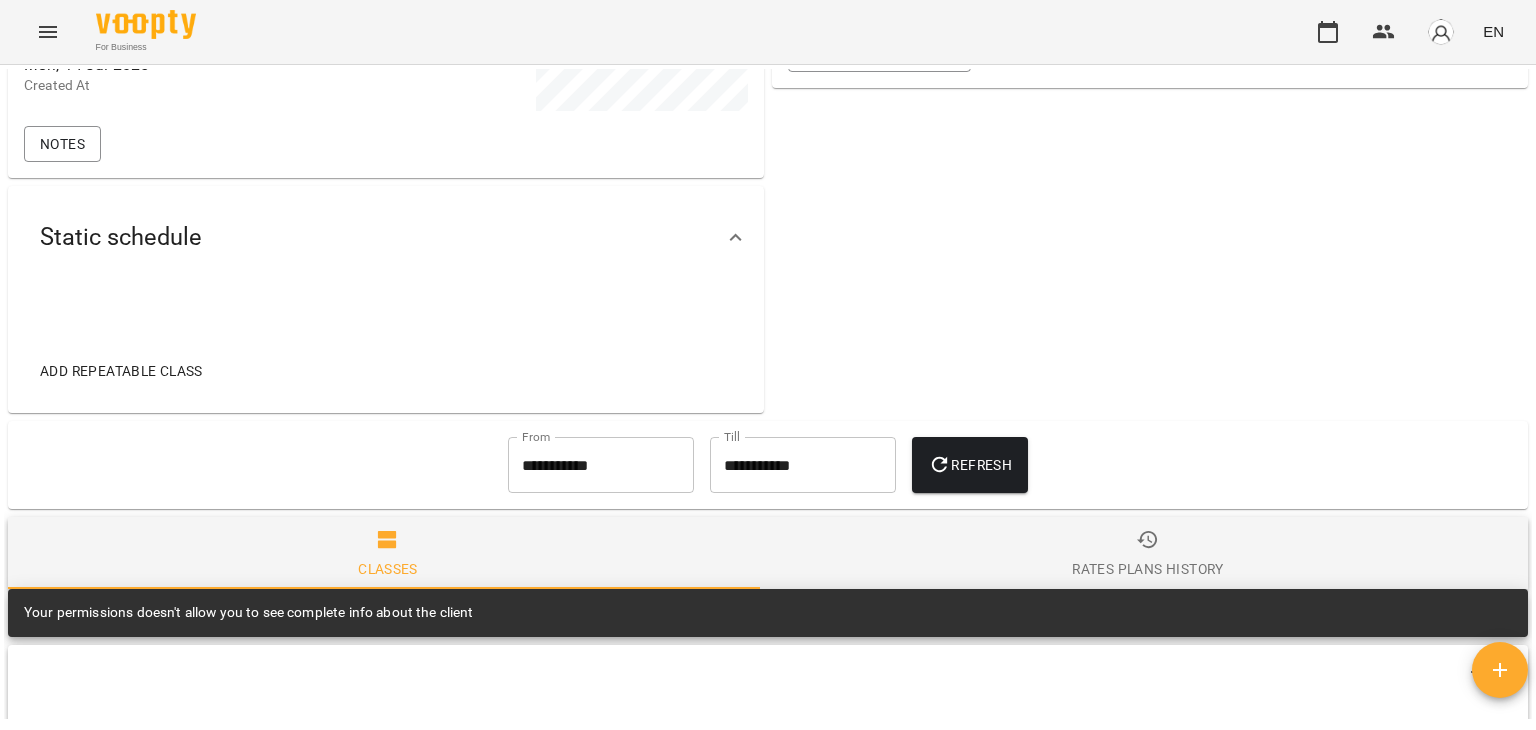 scroll, scrollTop: 964, scrollLeft: 0, axis: vertical 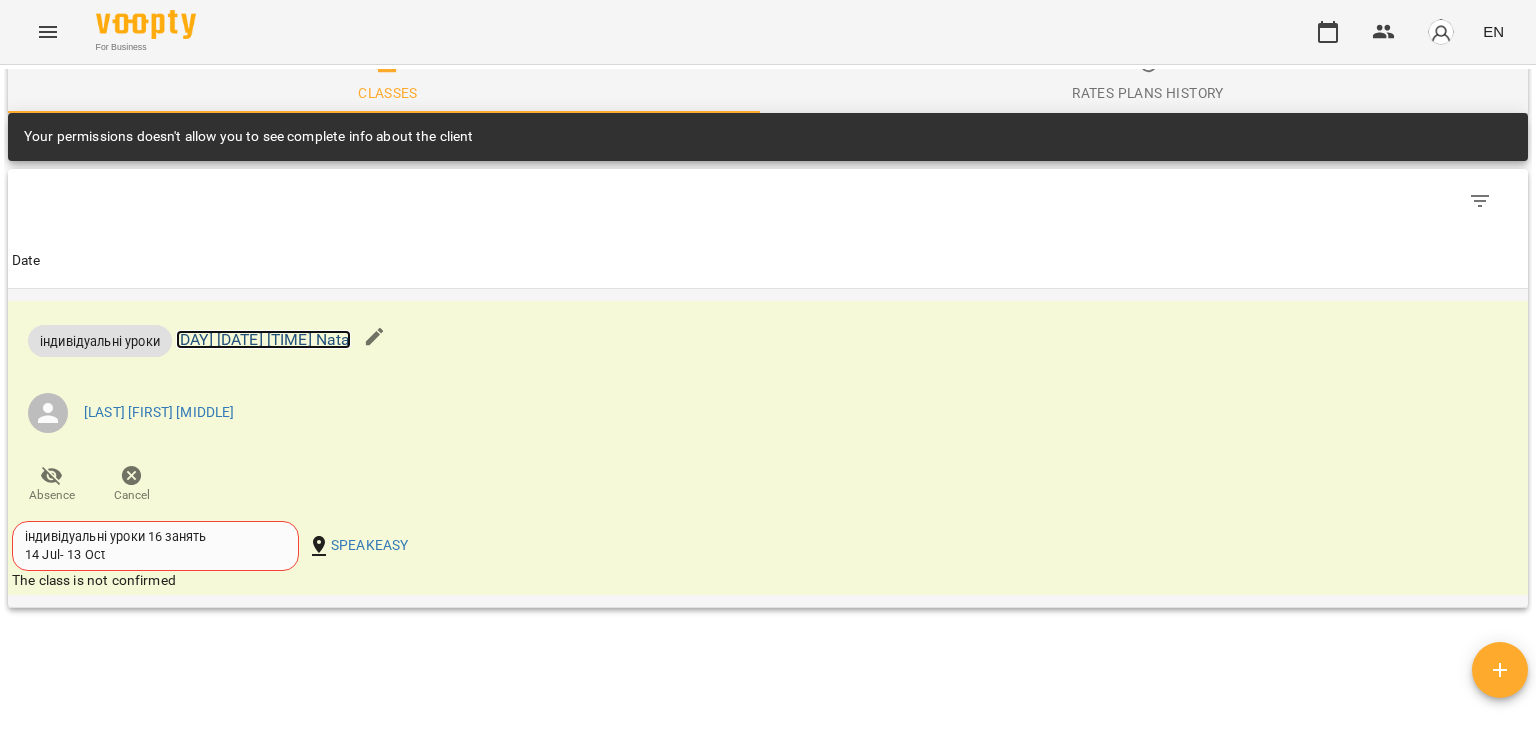 click on "Tue 05 Aug 2025 13:00 Nata" at bounding box center (263, 339) 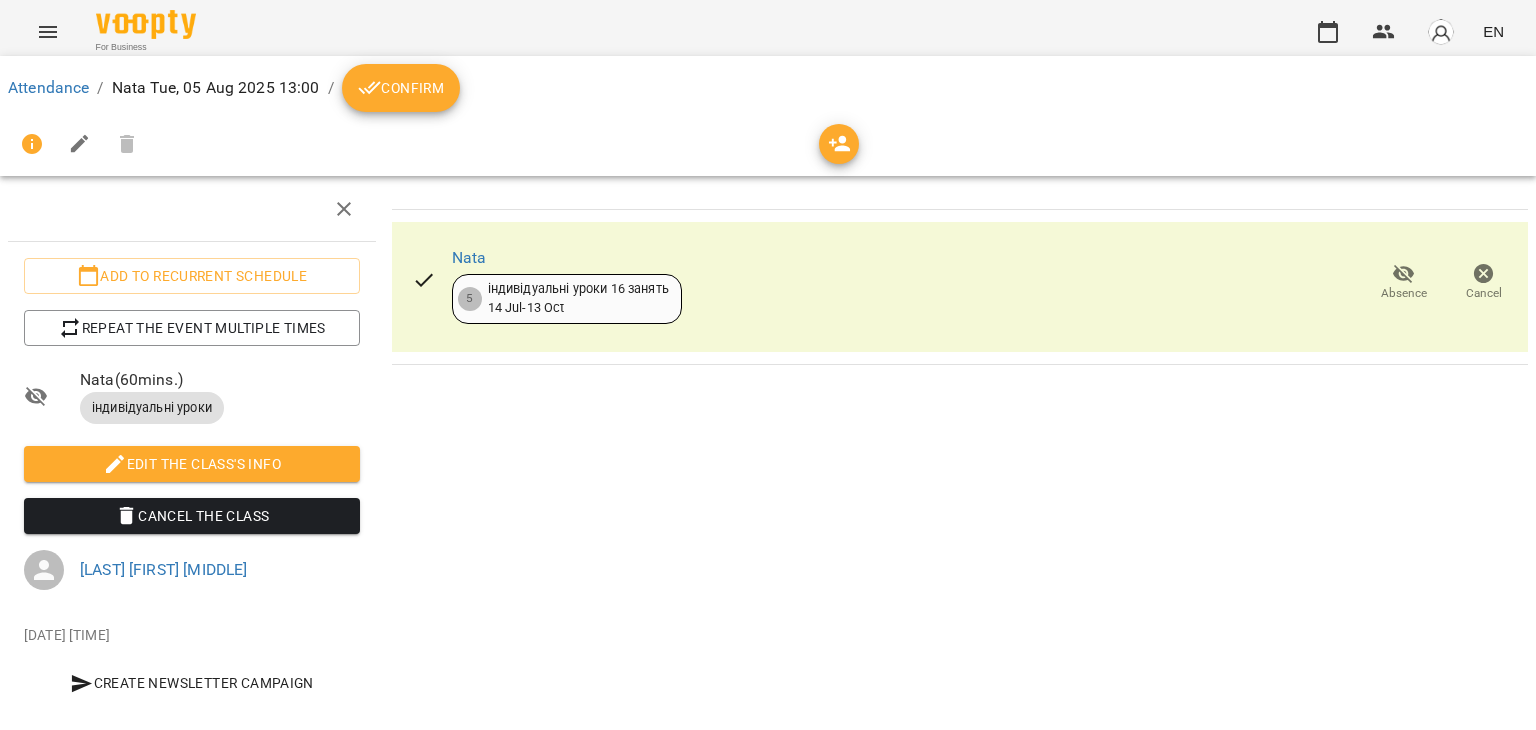 click on "Confirm" at bounding box center (401, 88) 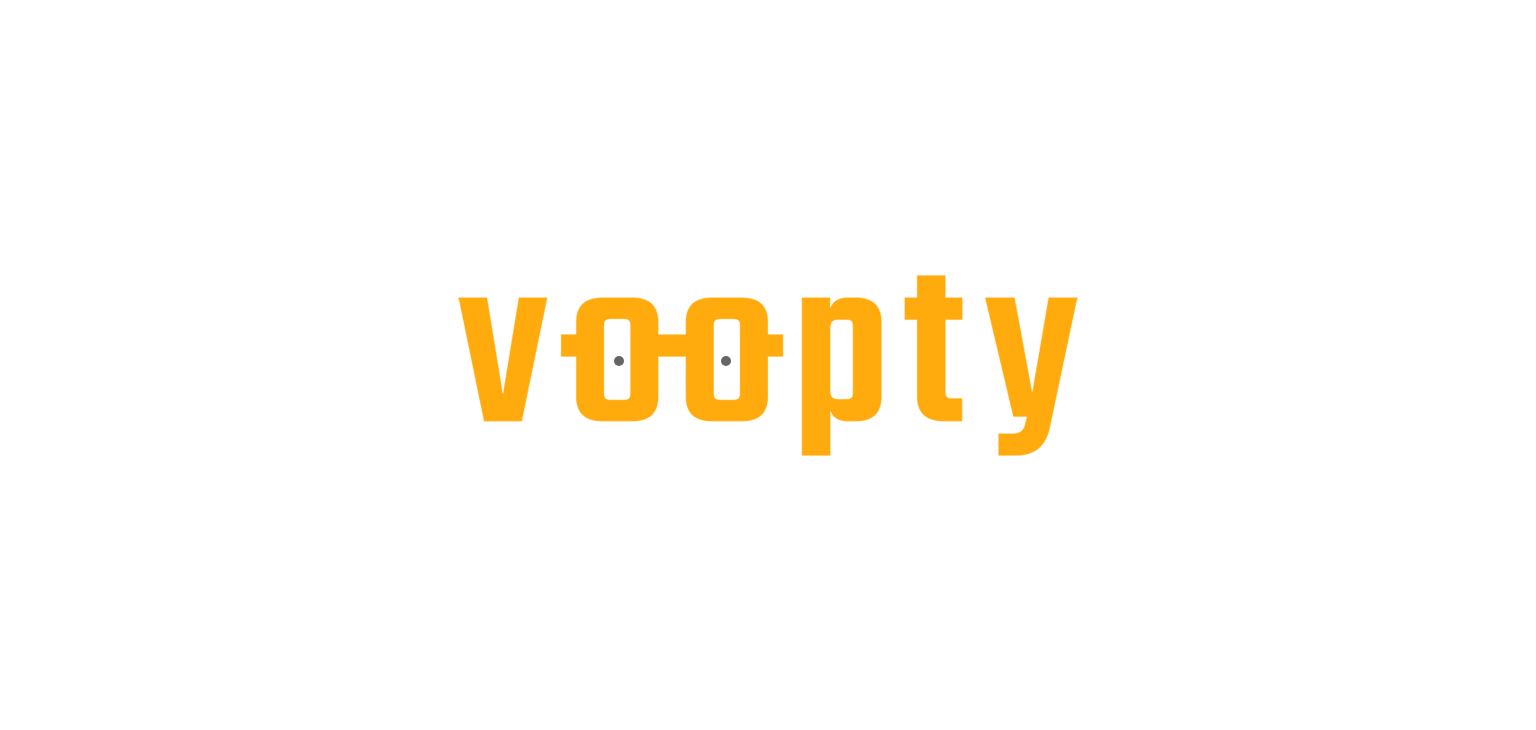 scroll, scrollTop: 0, scrollLeft: 0, axis: both 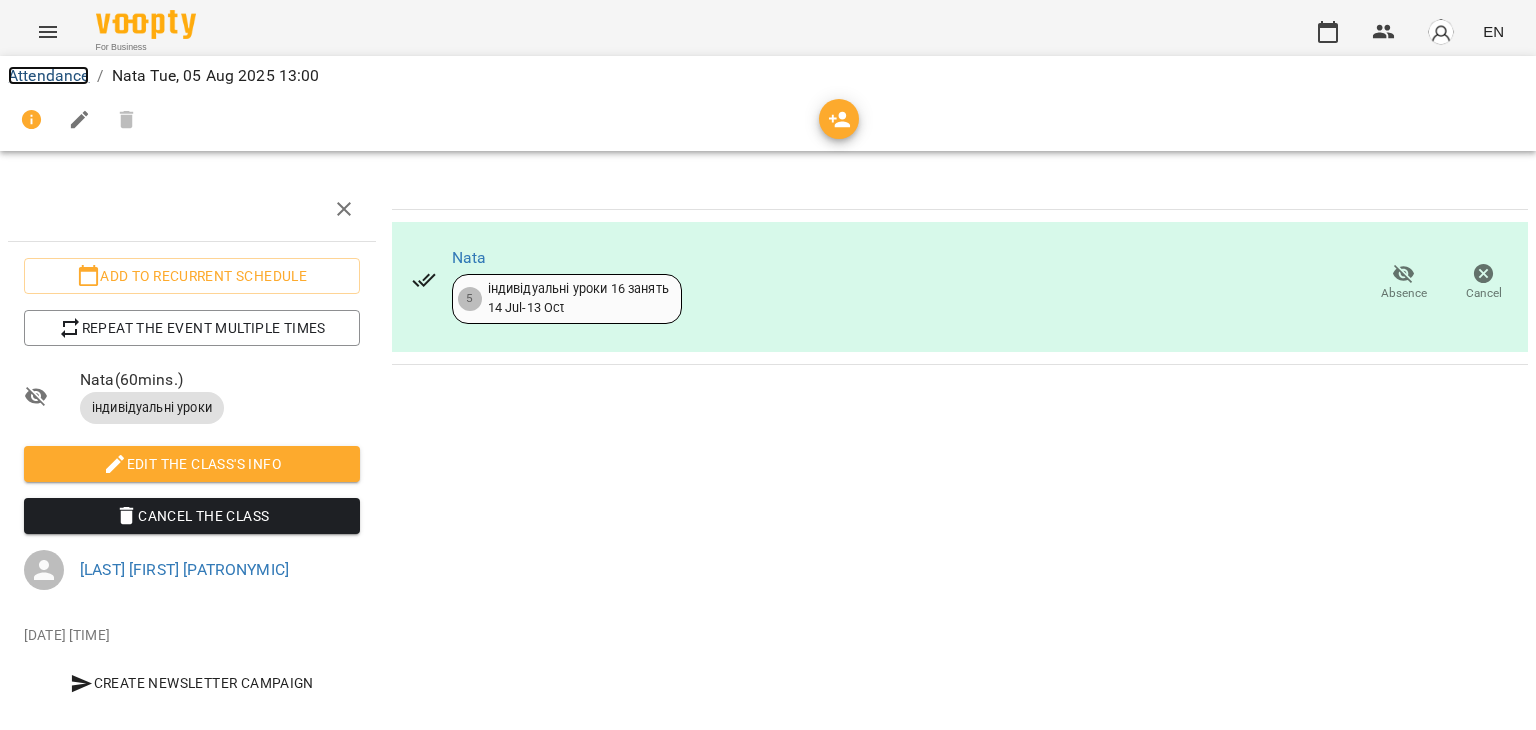 click on "Attendance" at bounding box center [48, 75] 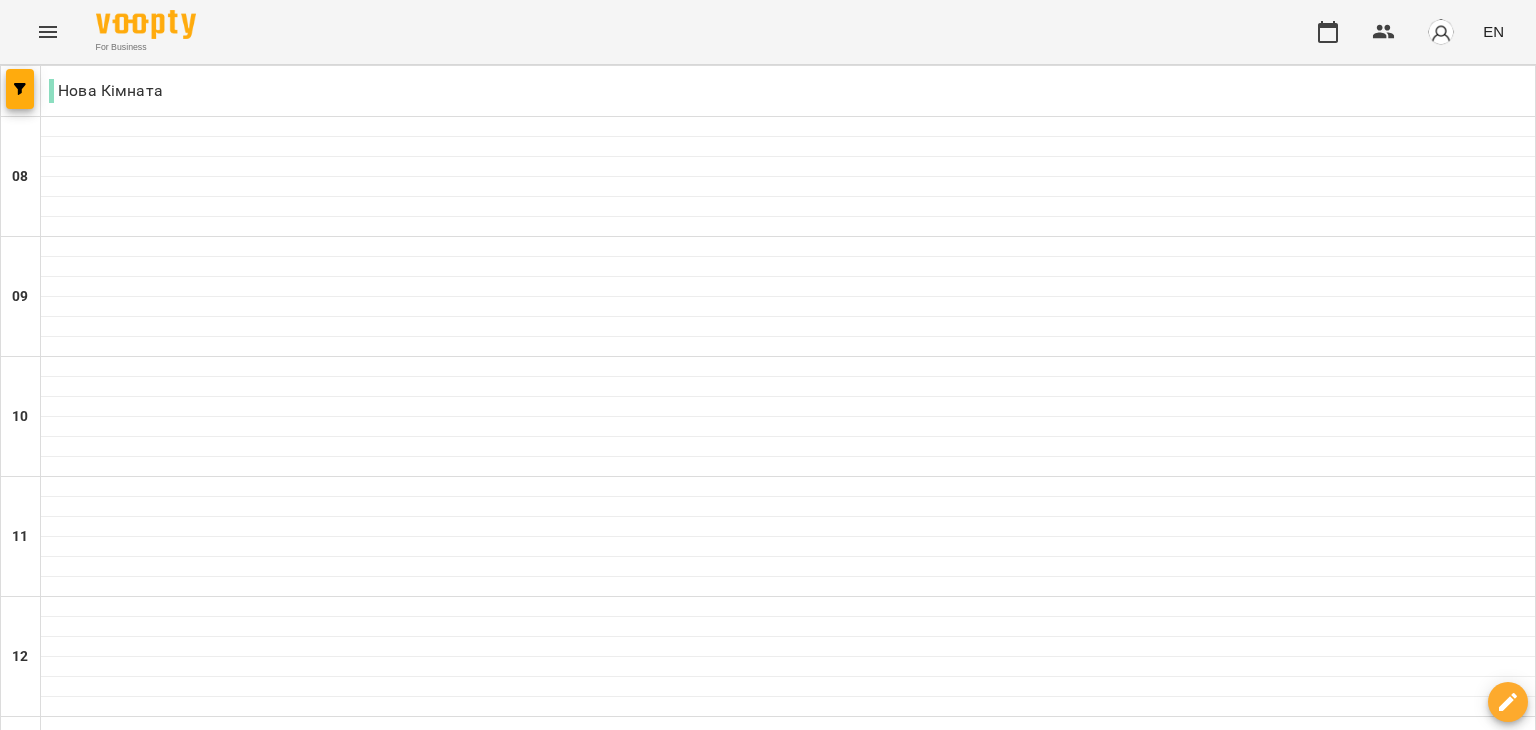 scroll, scrollTop: 426, scrollLeft: 0, axis: vertical 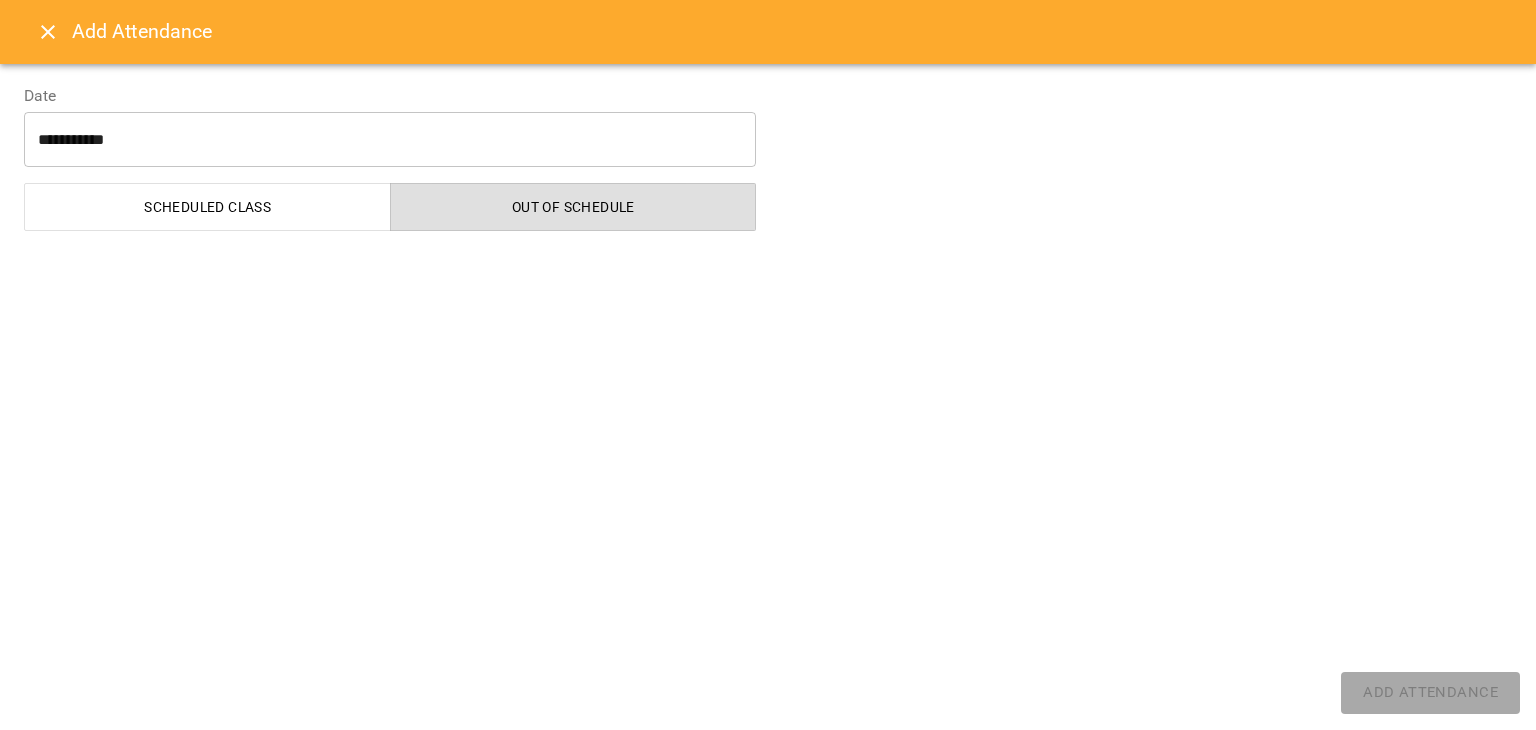 select on "**********" 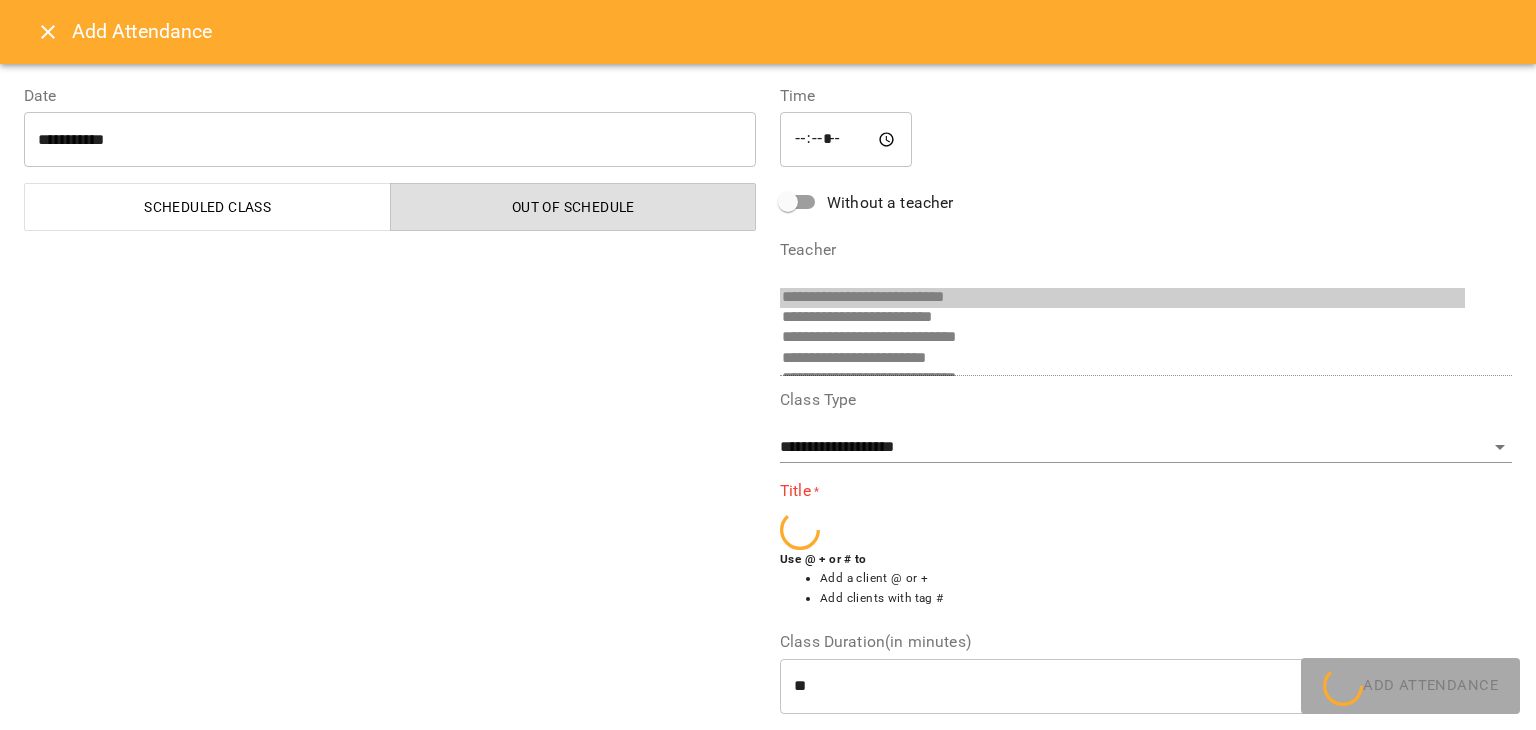 scroll, scrollTop: 276, scrollLeft: 0, axis: vertical 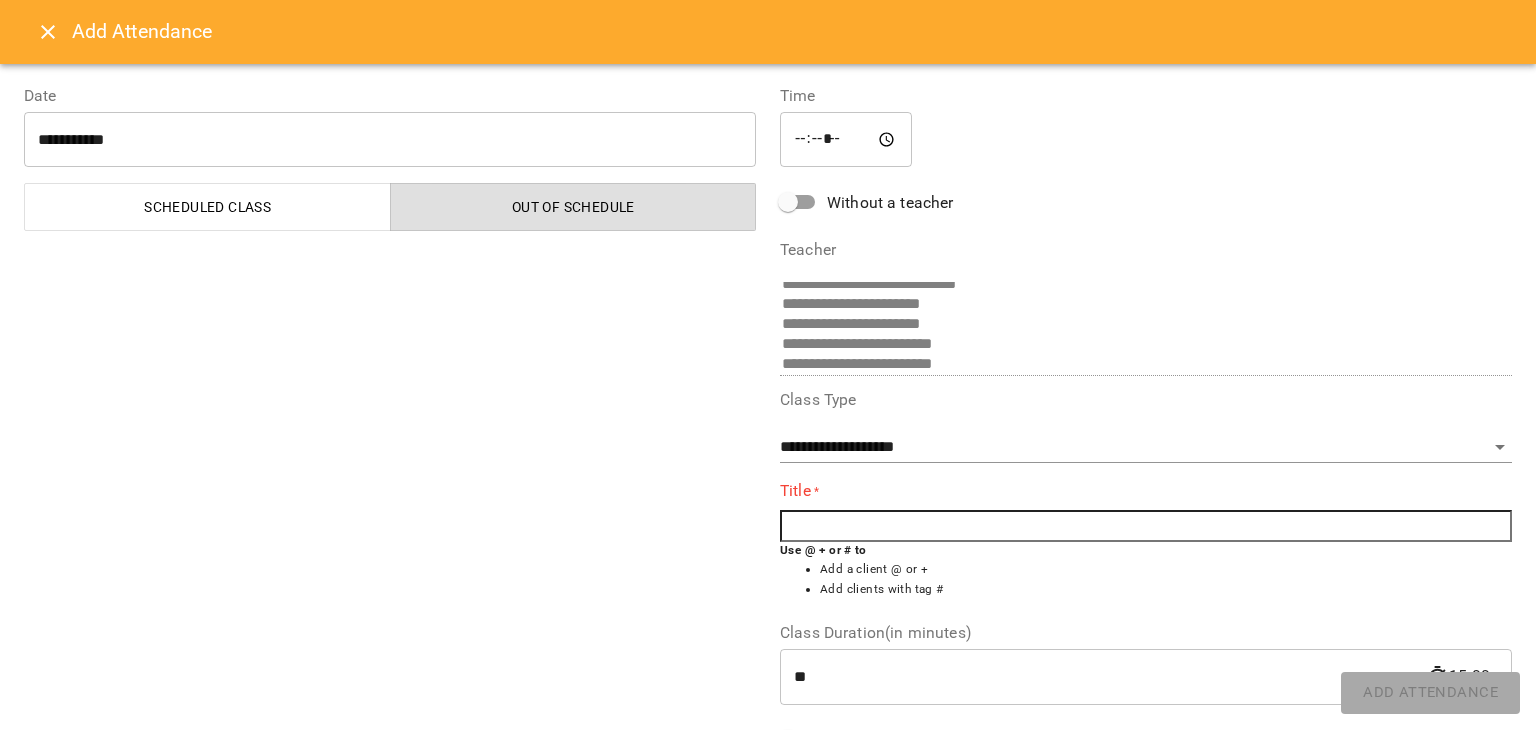 click at bounding box center (1146, 526) 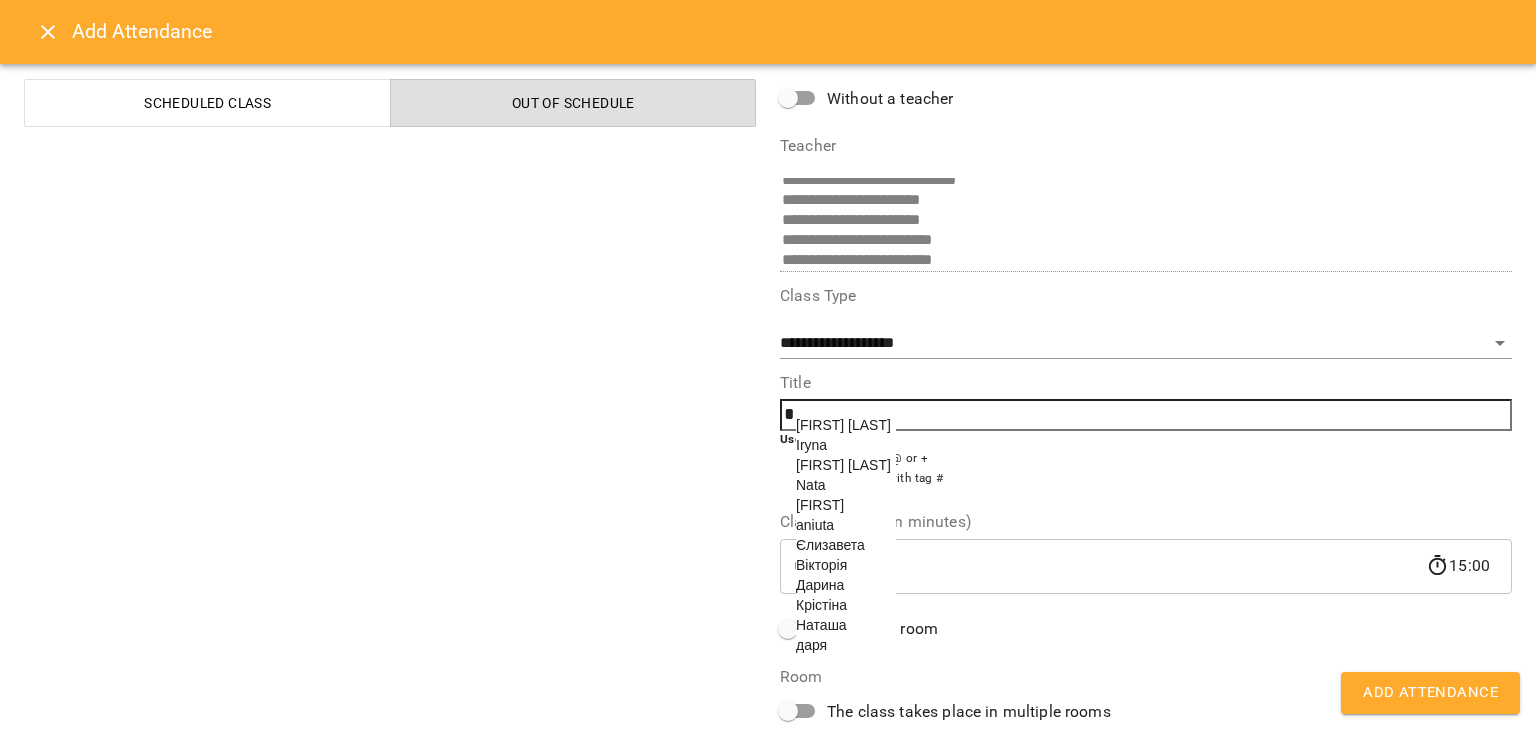 scroll, scrollTop: 106, scrollLeft: 0, axis: vertical 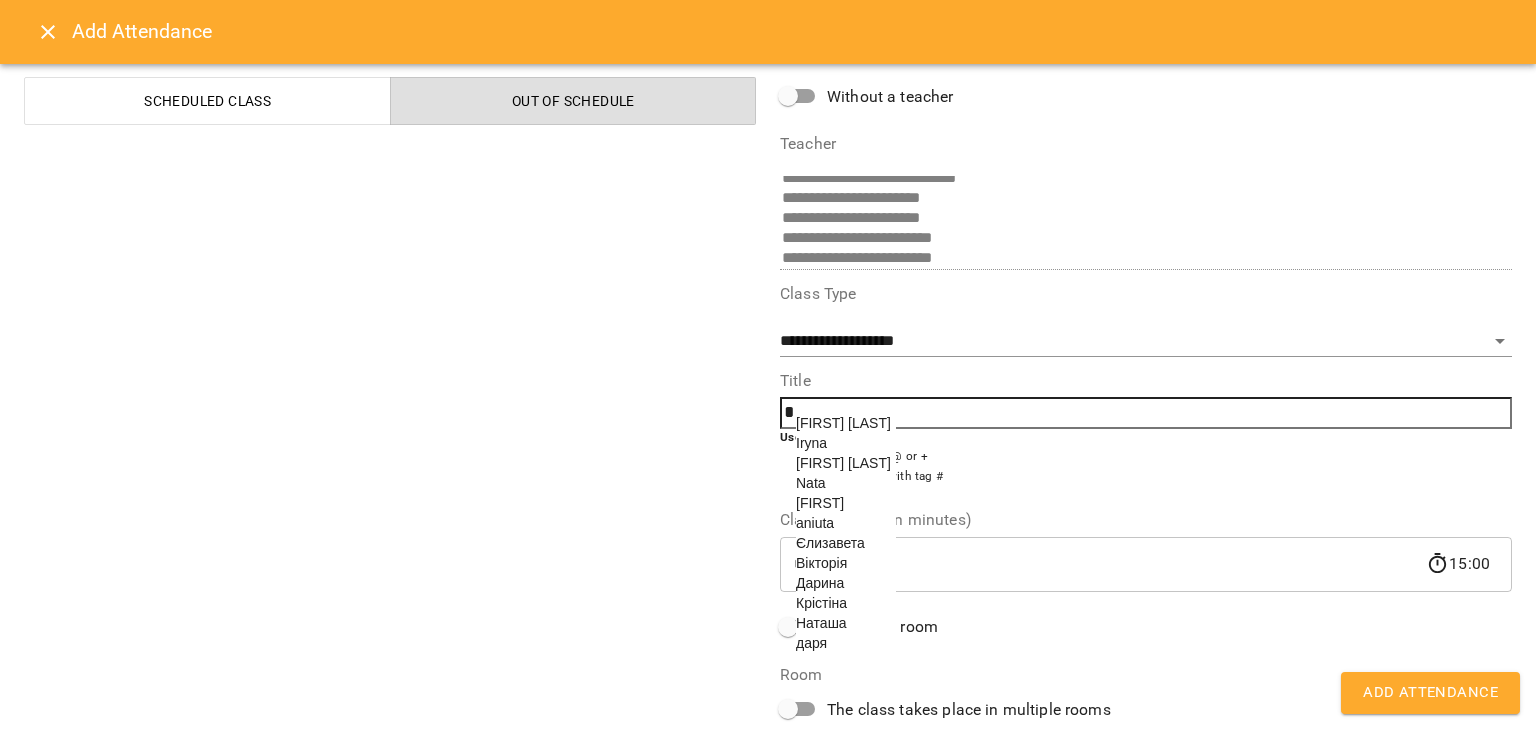 click on "**********" at bounding box center (390, 381) 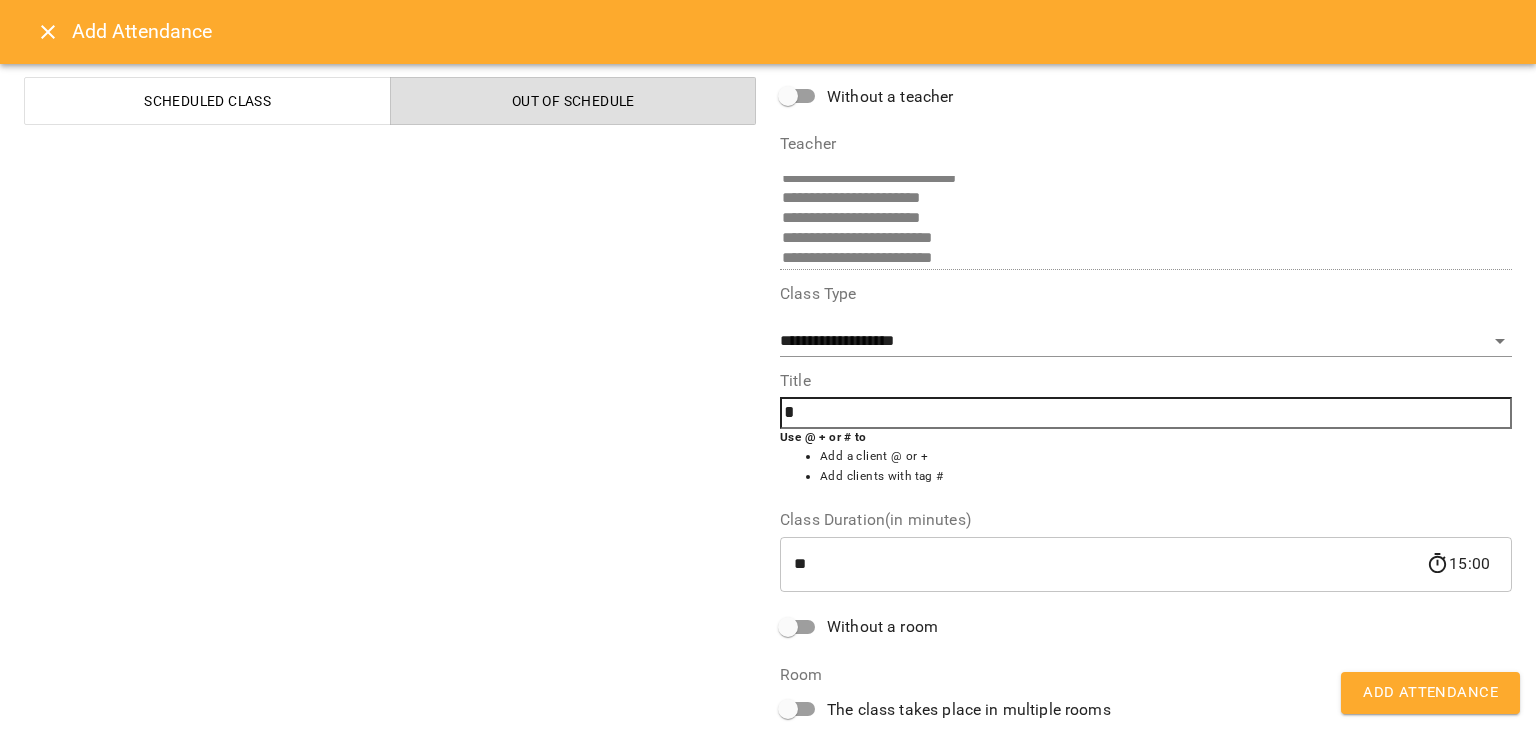 click on "*" at bounding box center [1146, 413] 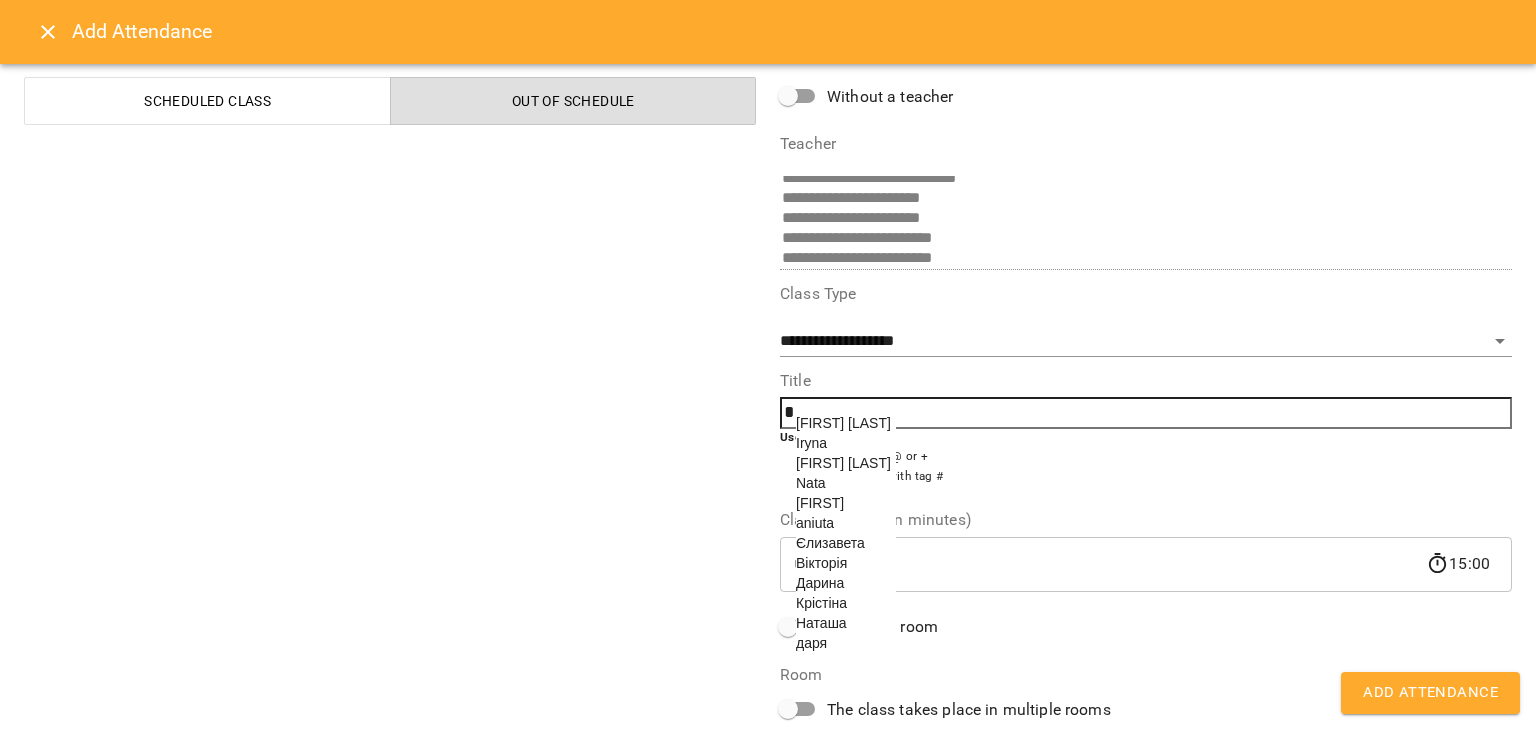 scroll, scrollTop: 225, scrollLeft: 0, axis: vertical 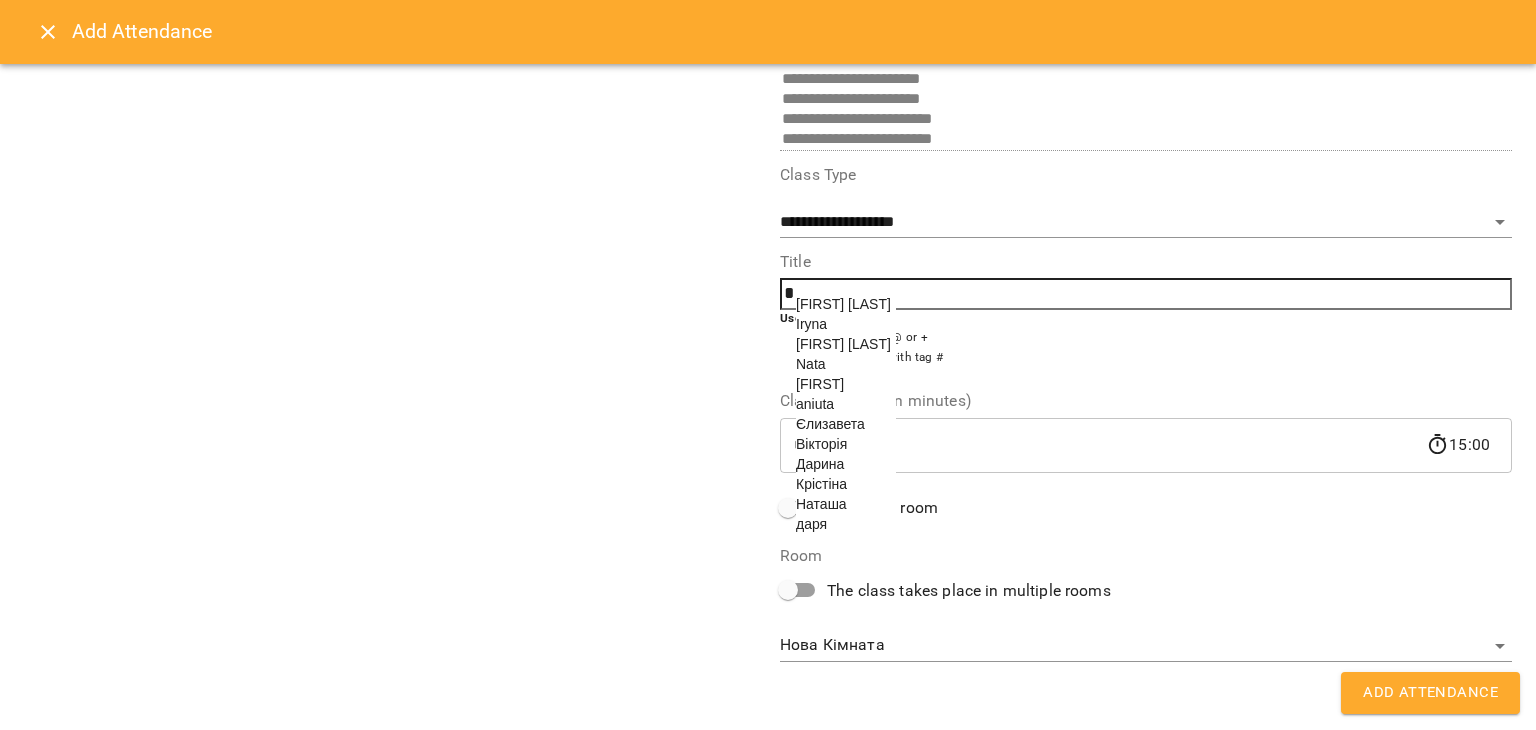 click on "даря" at bounding box center [811, 524] 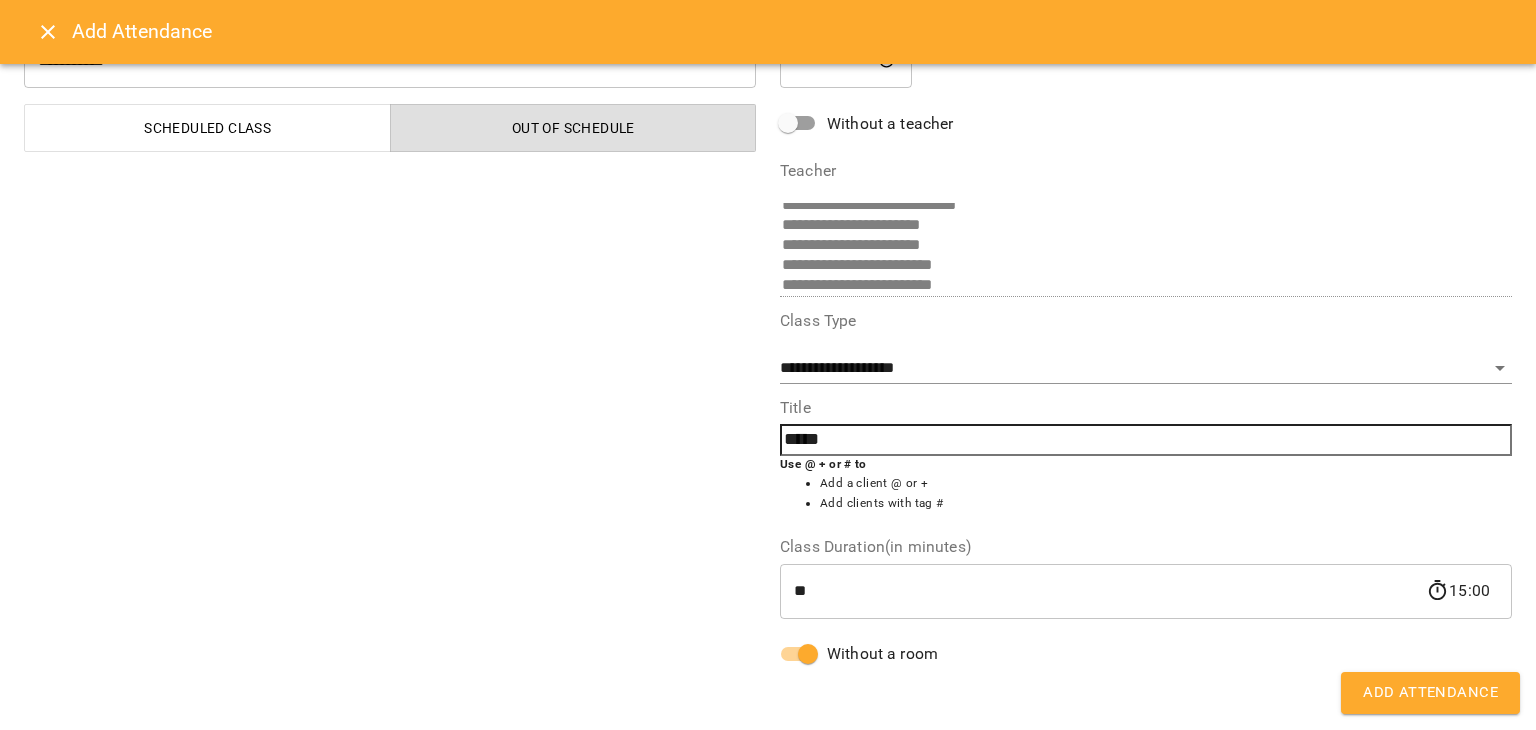 scroll, scrollTop: 79, scrollLeft: 0, axis: vertical 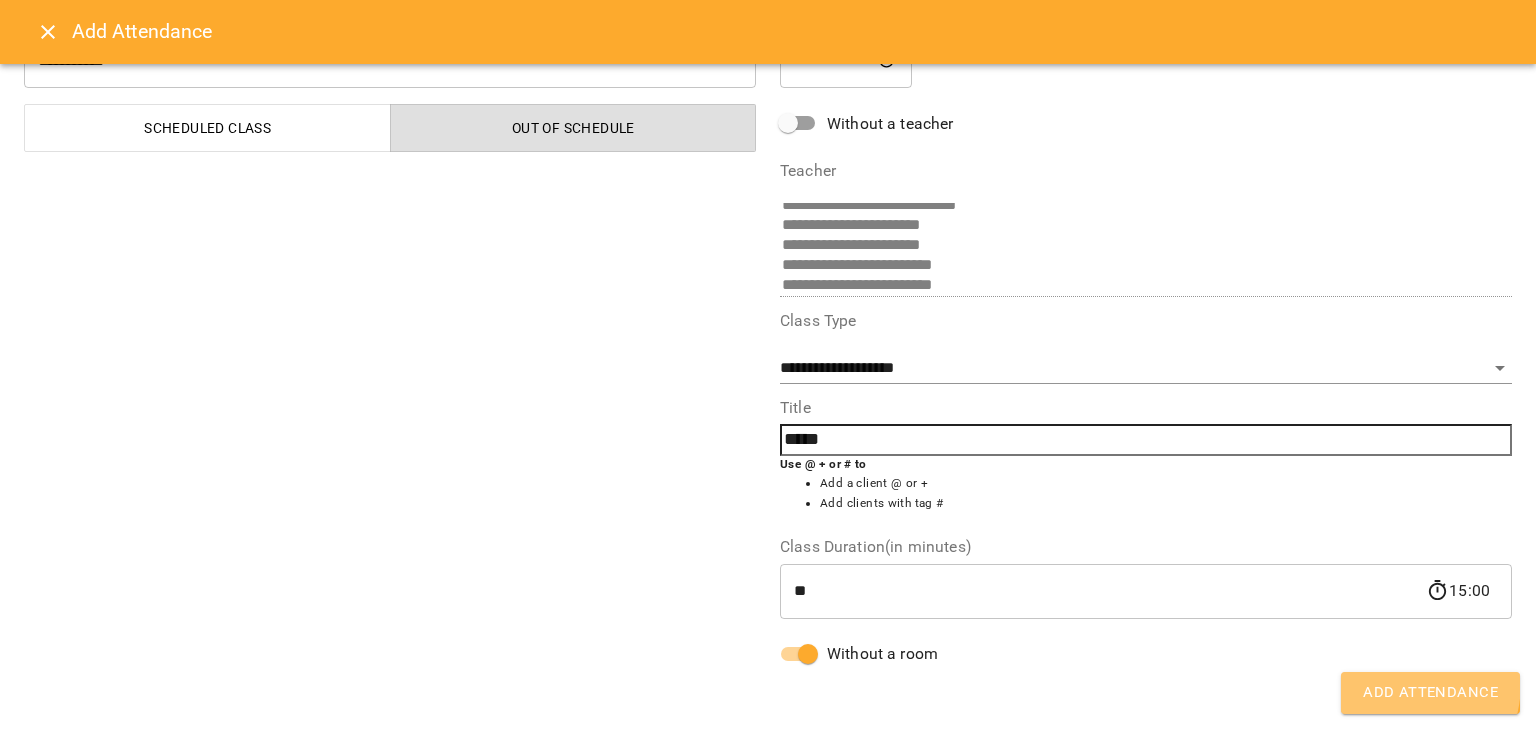 click on "Add Attendance" at bounding box center [1430, 693] 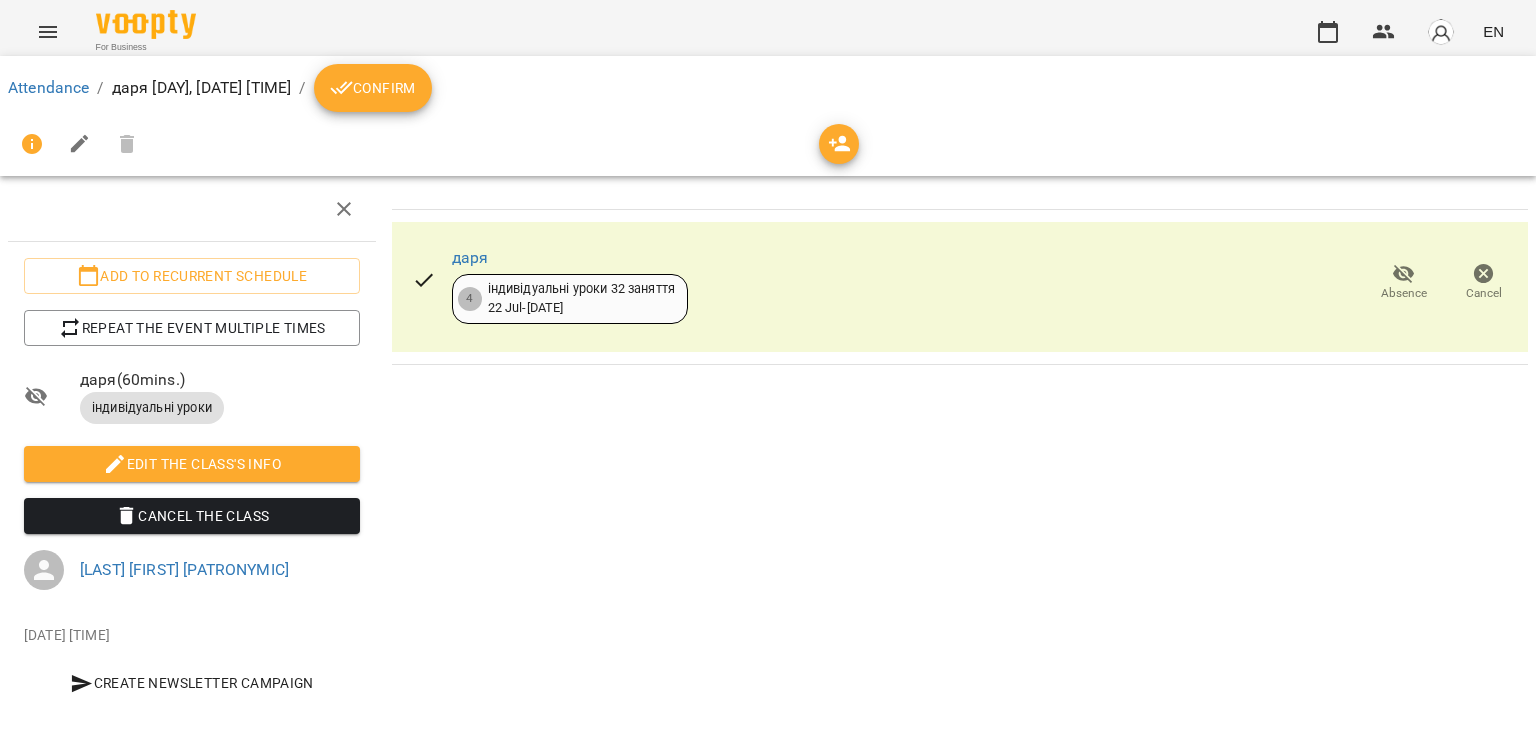 click 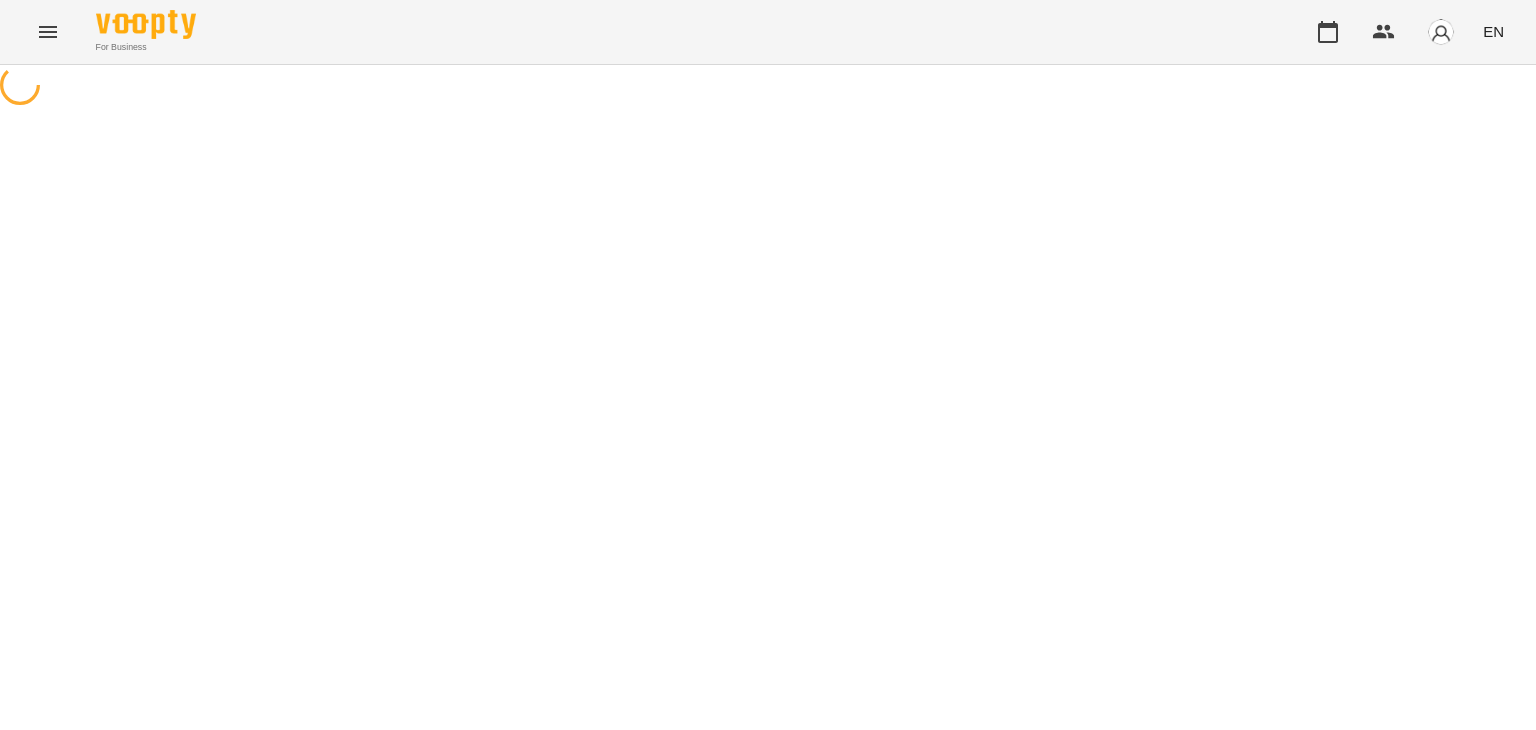 scroll, scrollTop: 0, scrollLeft: 0, axis: both 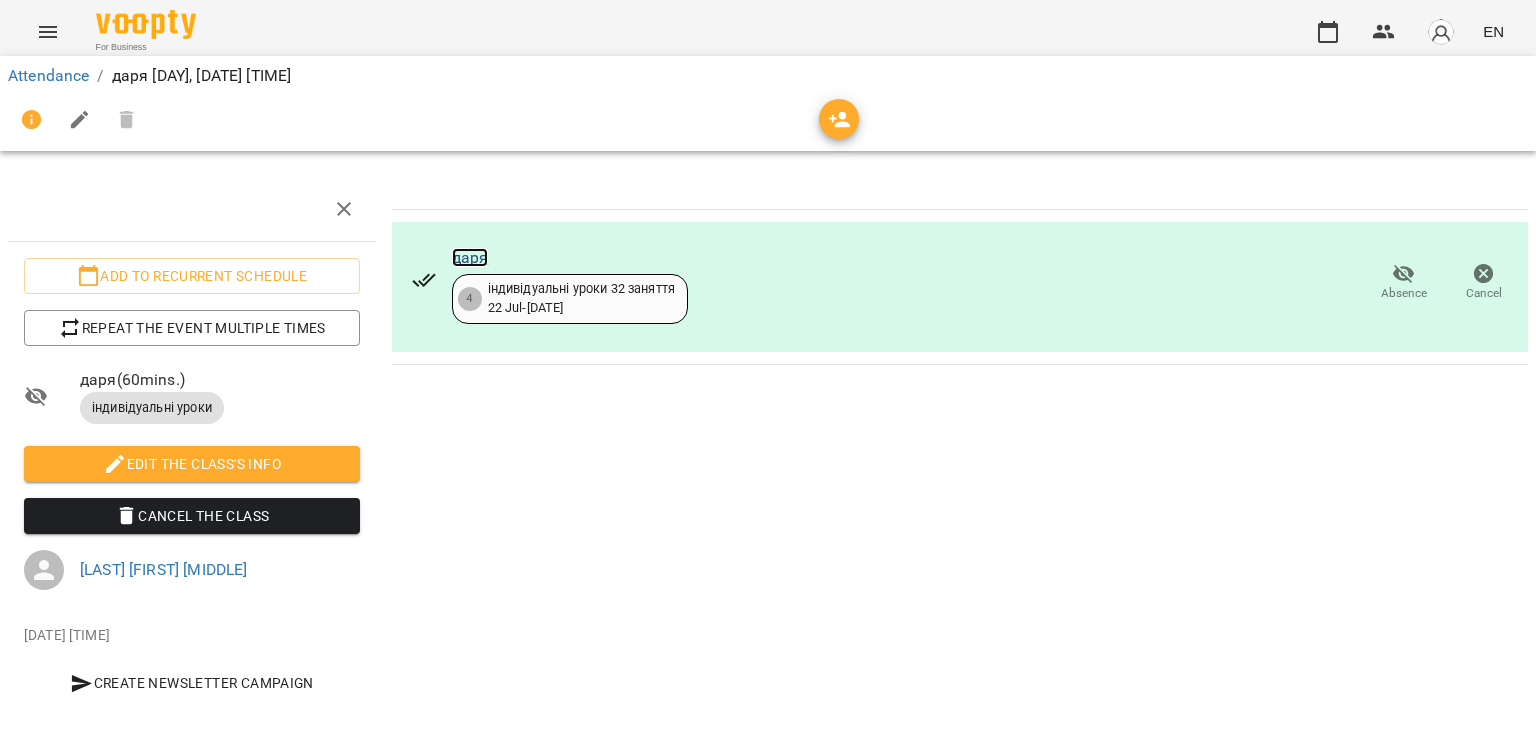 click on "даря" at bounding box center [470, 257] 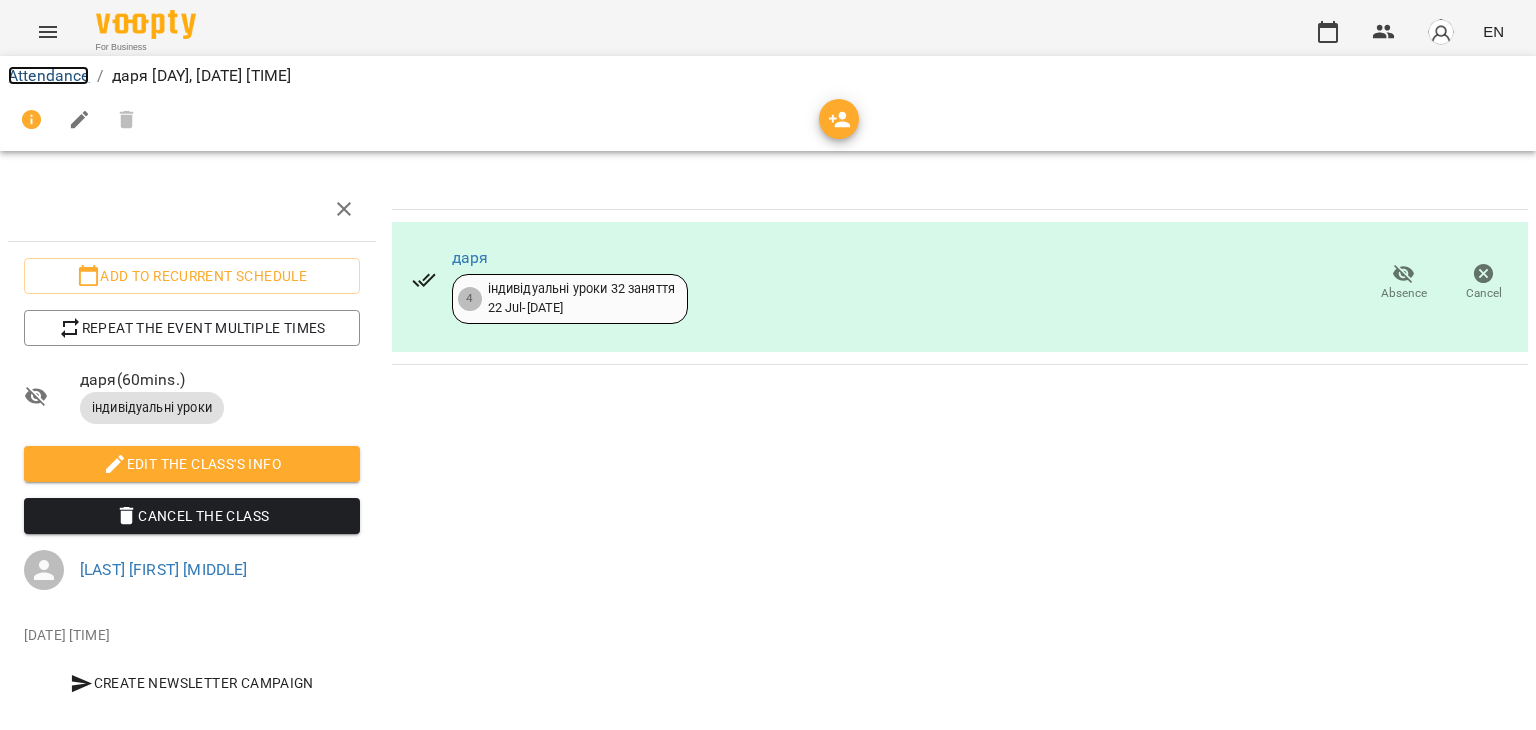 click on "Attendance" at bounding box center (48, 75) 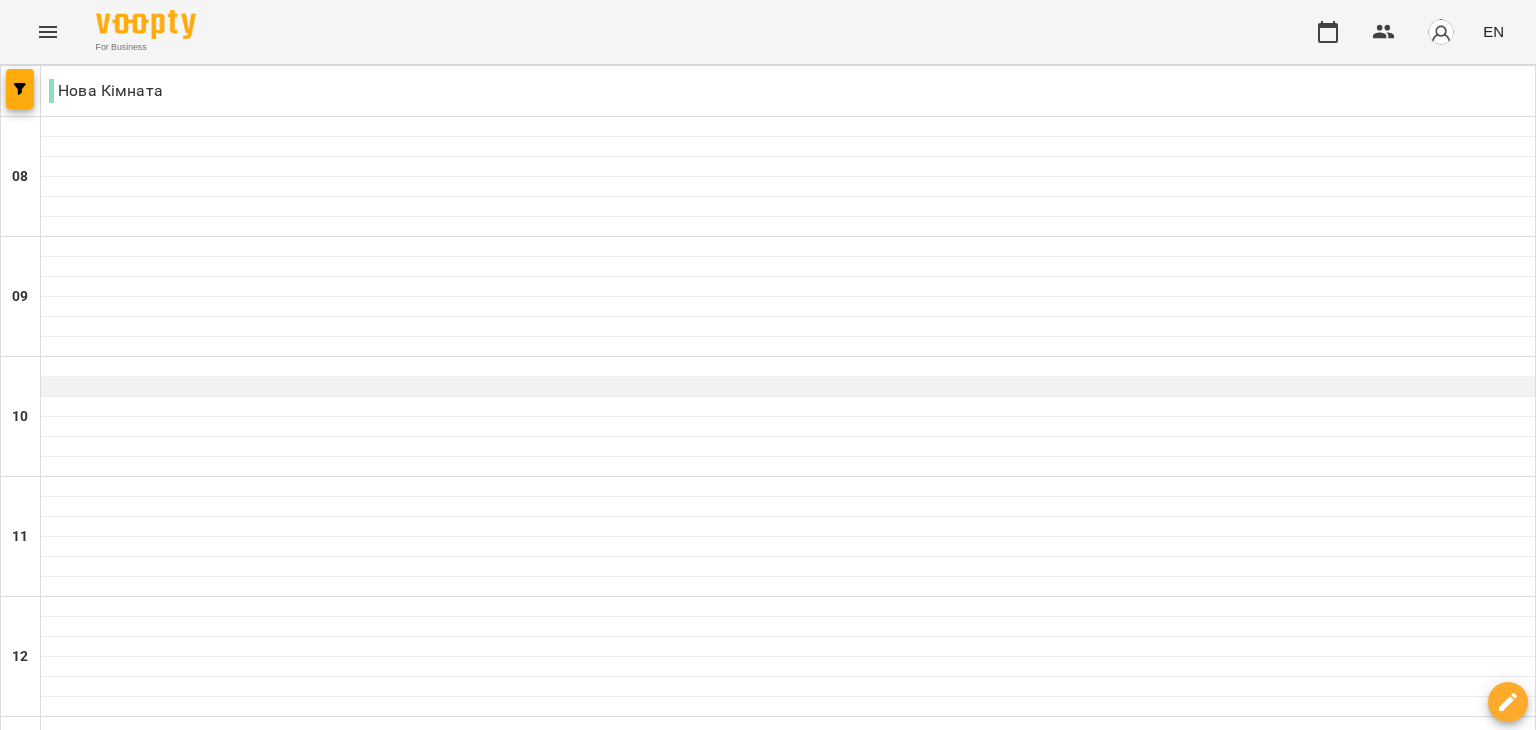 scroll, scrollTop: 1056, scrollLeft: 0, axis: vertical 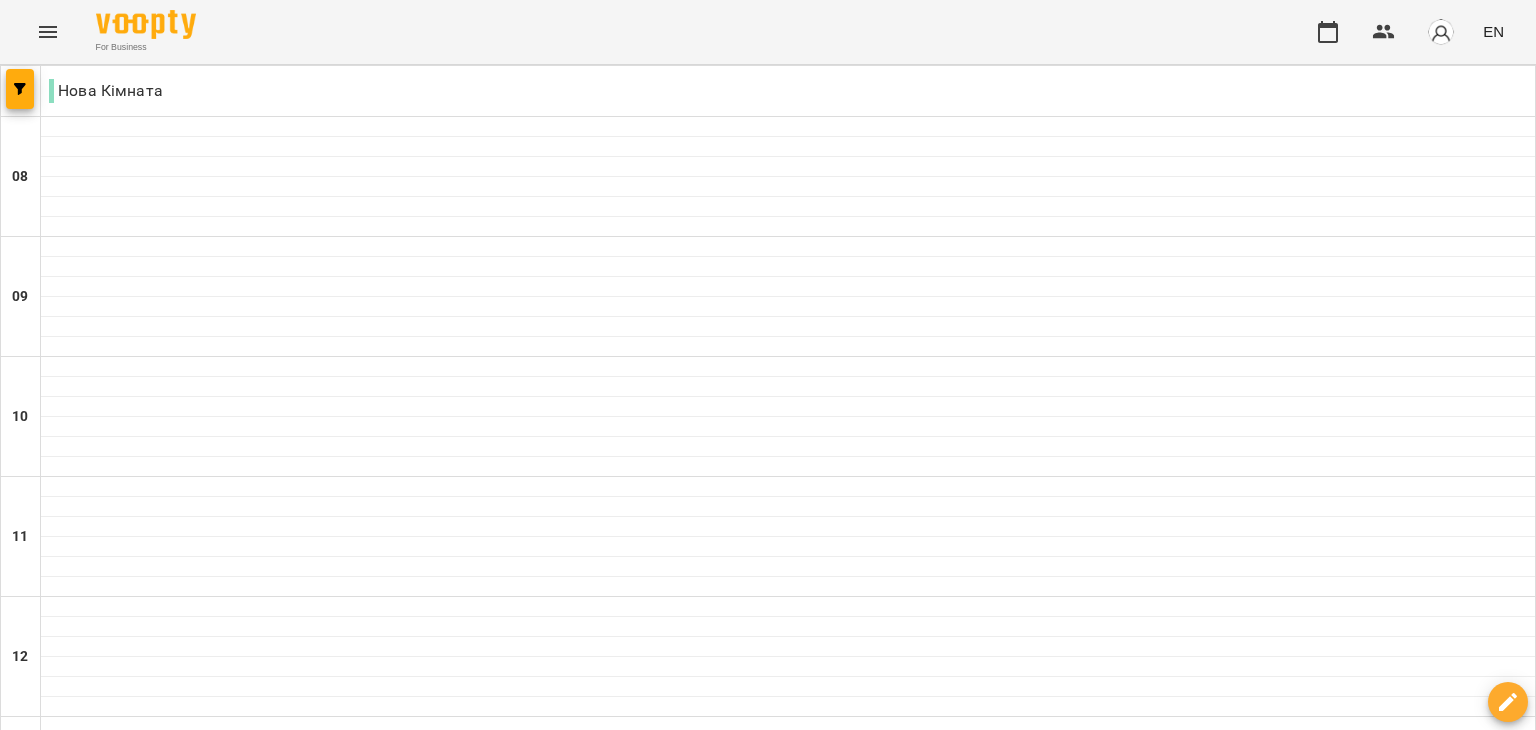 click at bounding box center (788, 1367) 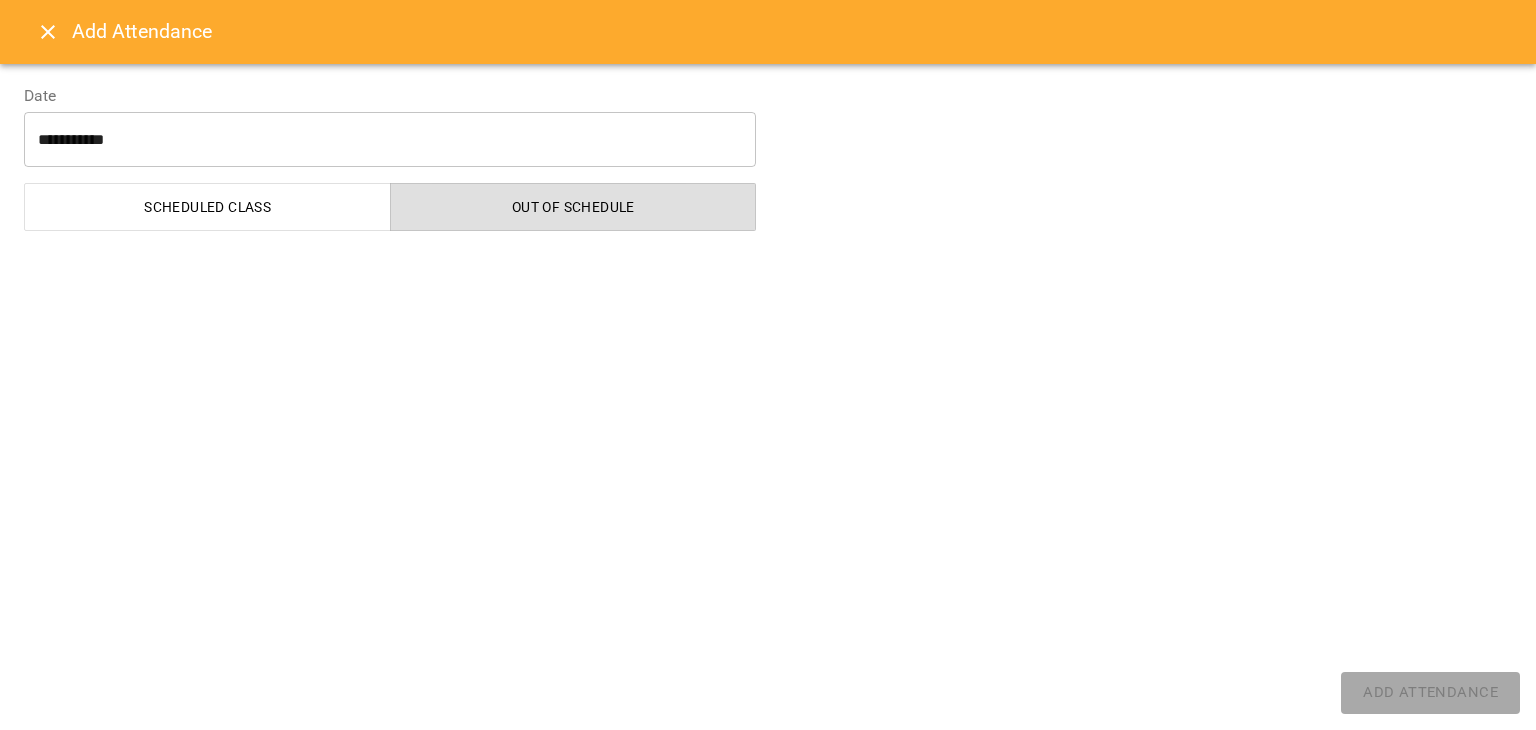 select on "**********" 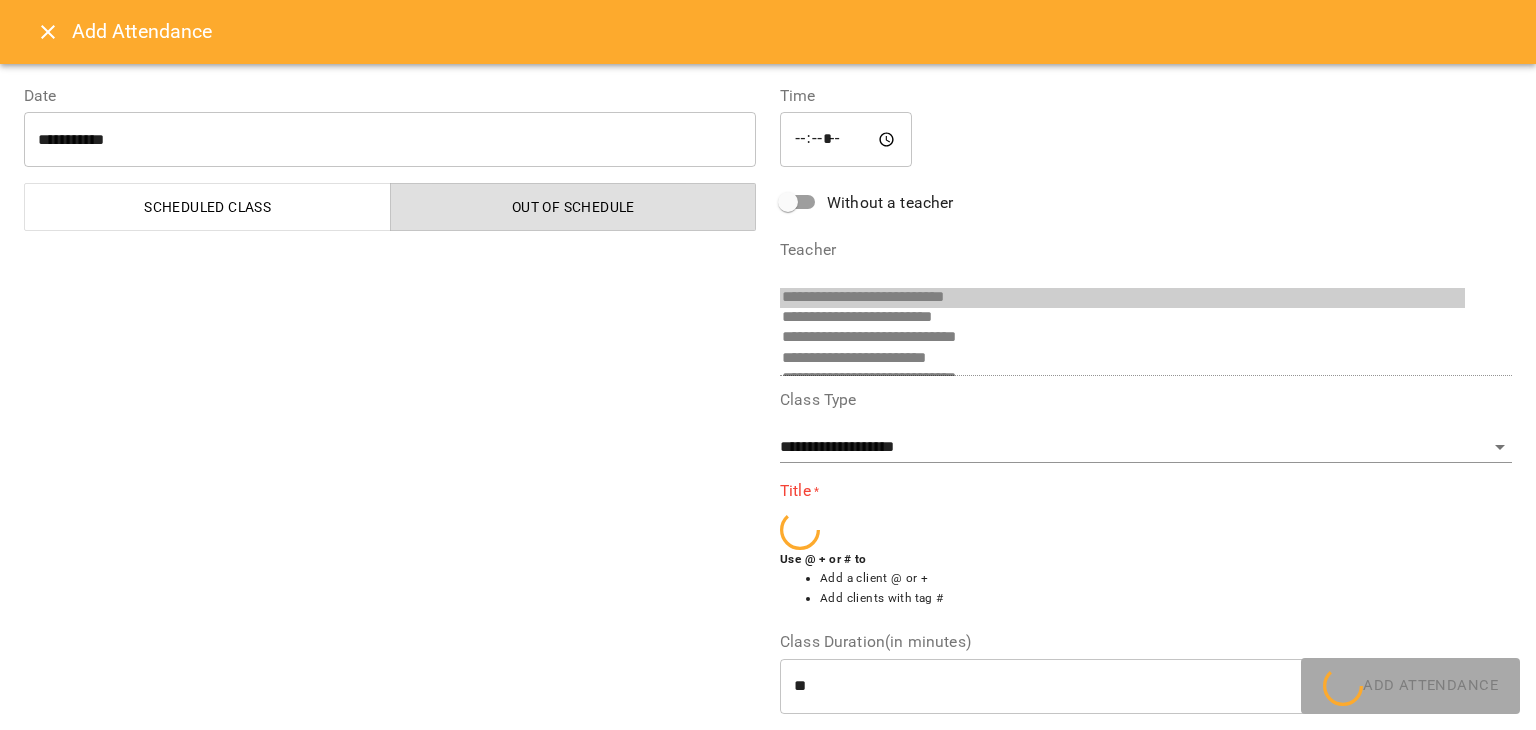 scroll, scrollTop: 276, scrollLeft: 0, axis: vertical 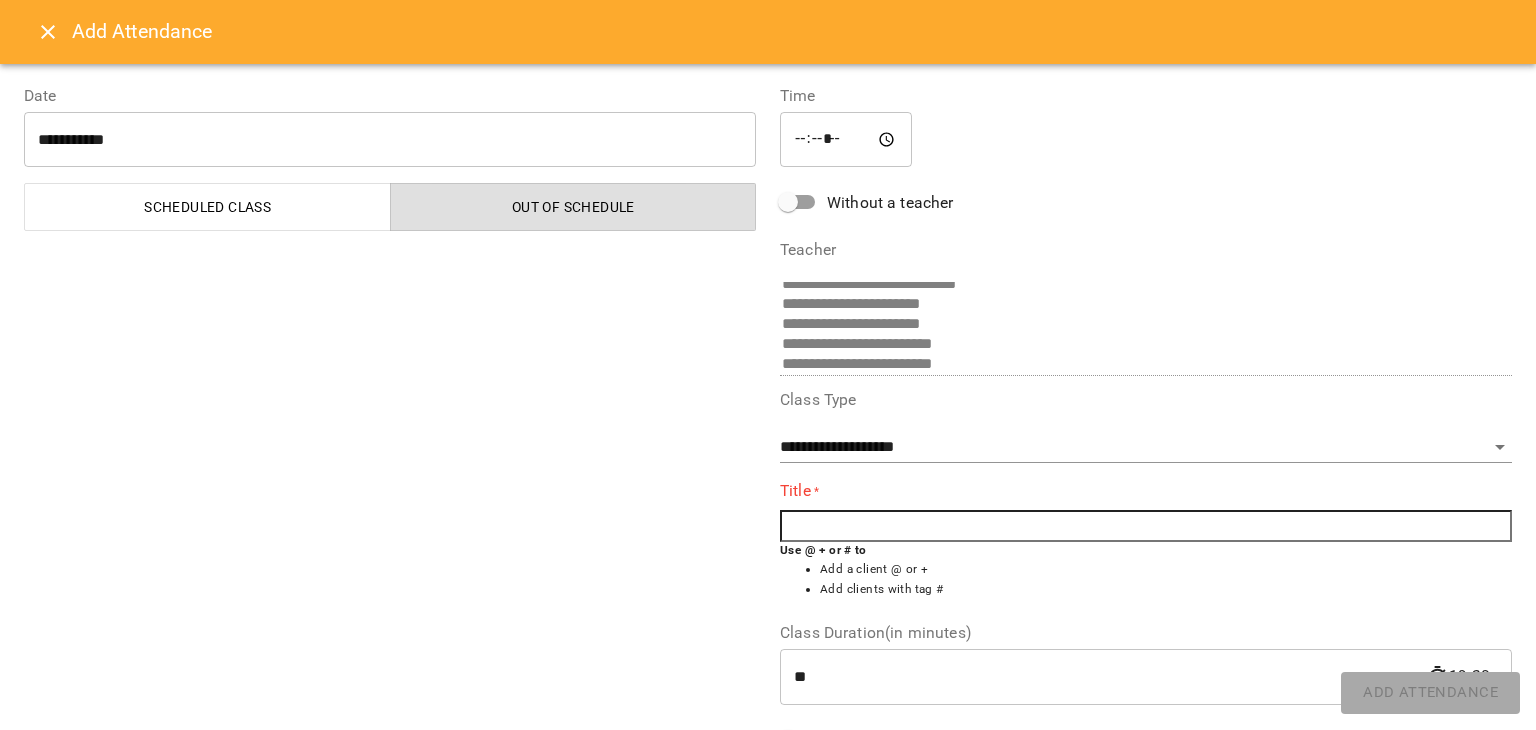click on "*****" at bounding box center [846, 140] 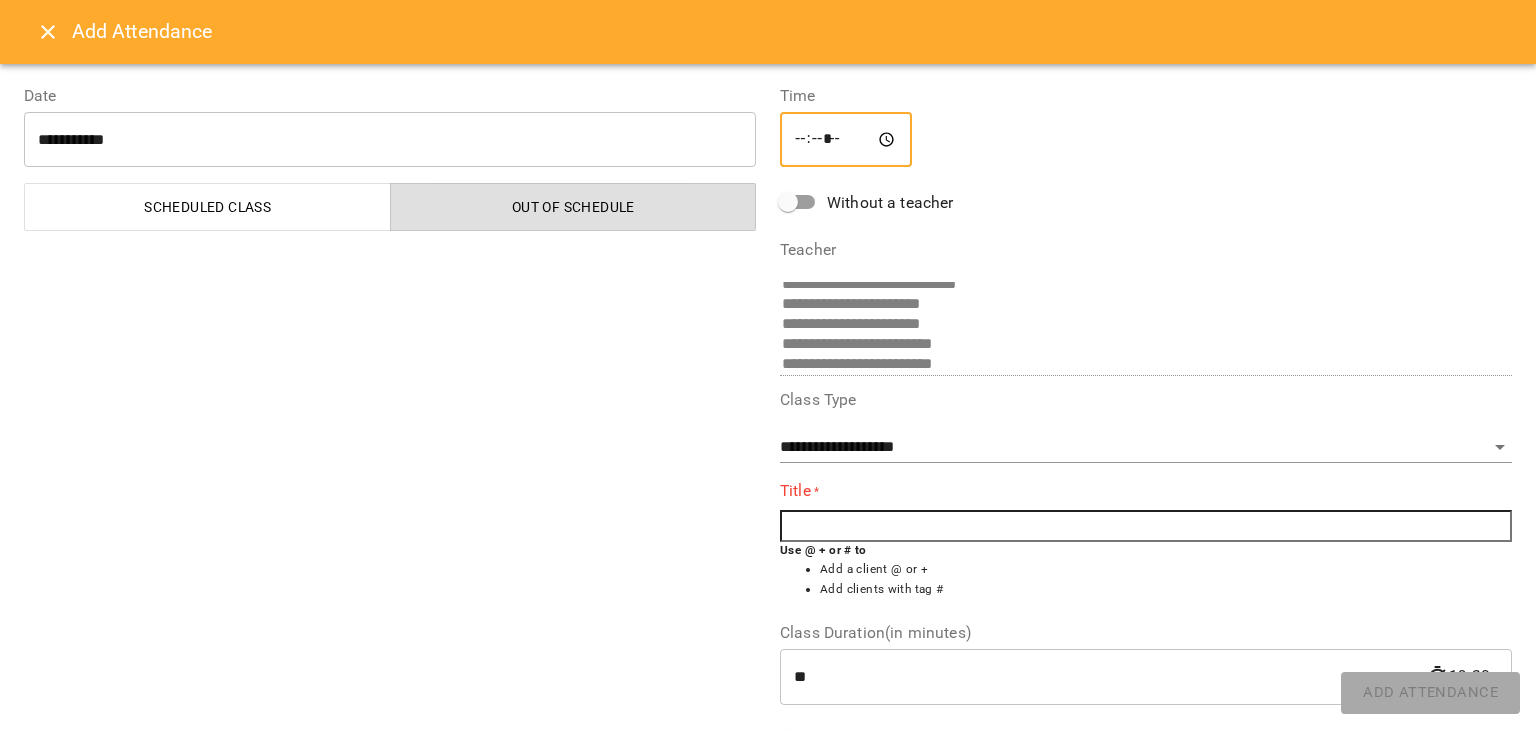 click on "*****" at bounding box center [846, 140] 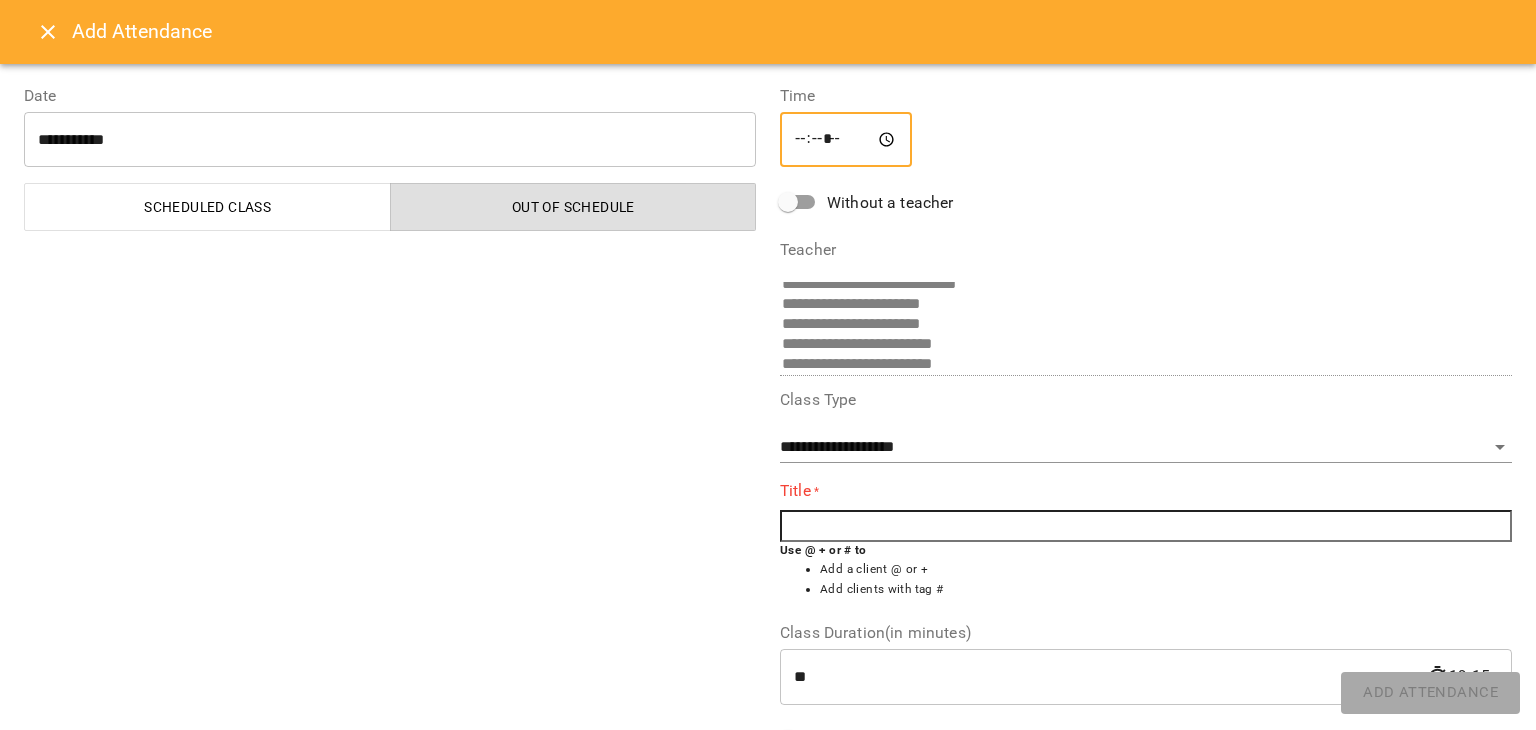 type on "*****" 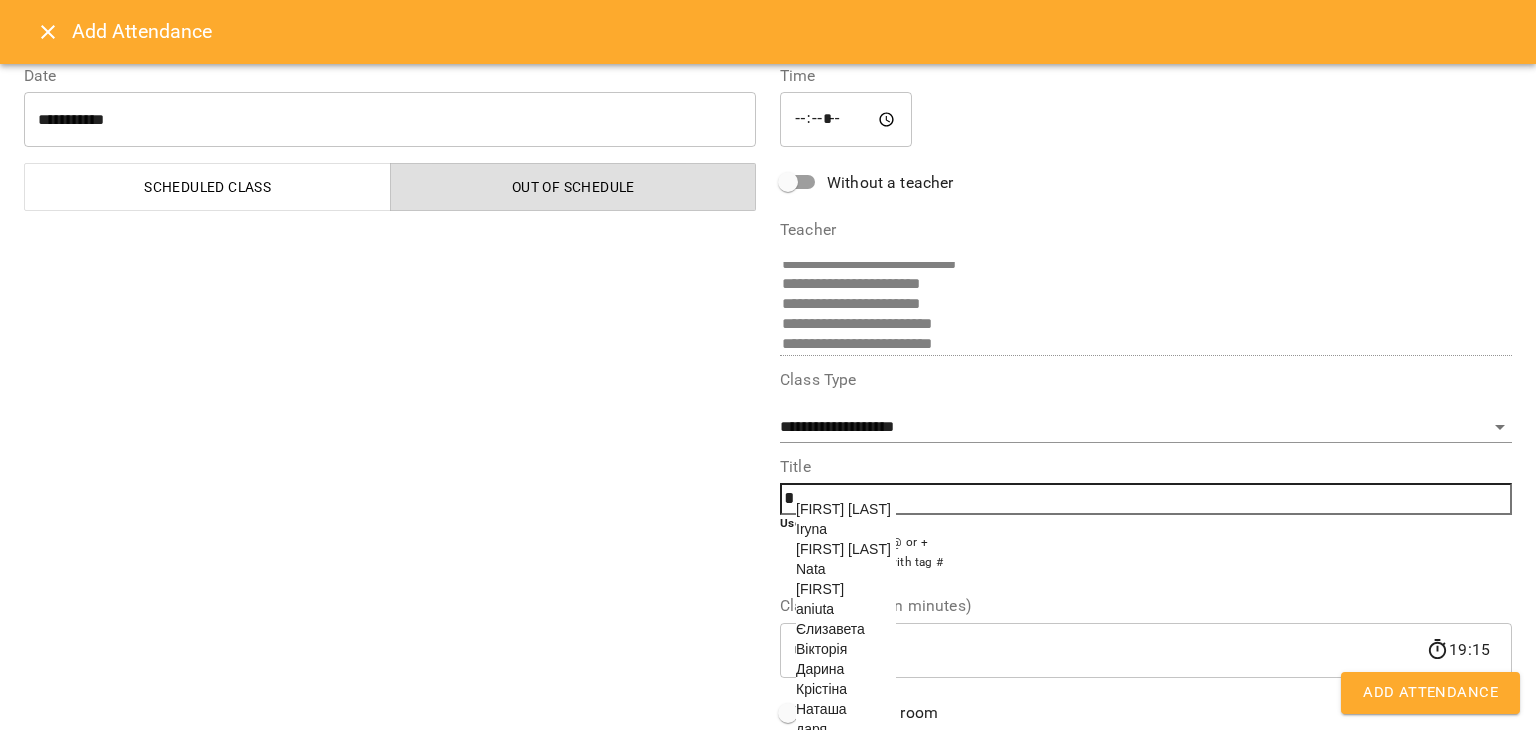 scroll, scrollTop: 23, scrollLeft: 0, axis: vertical 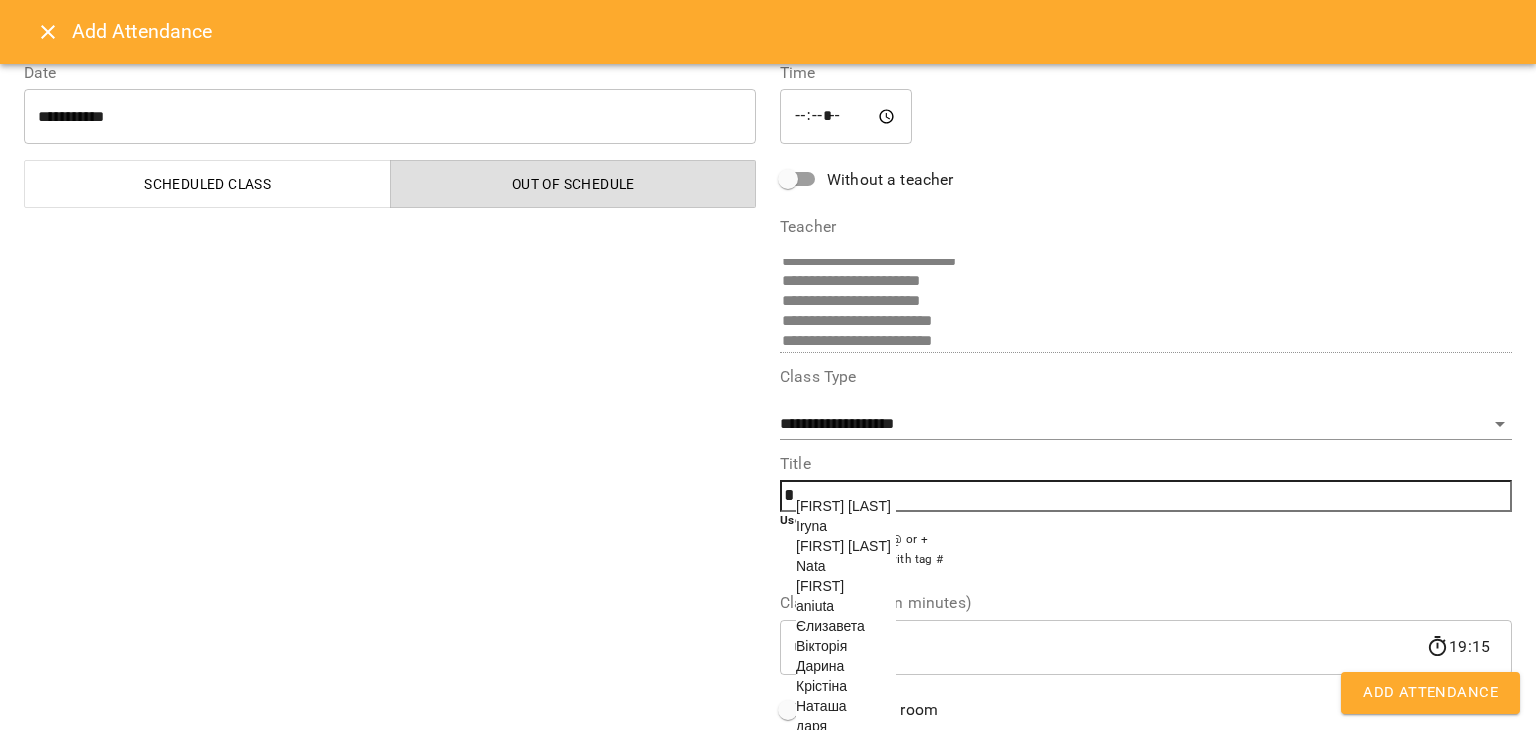 click on "[NAME] [NAME]" at bounding box center [843, 506] 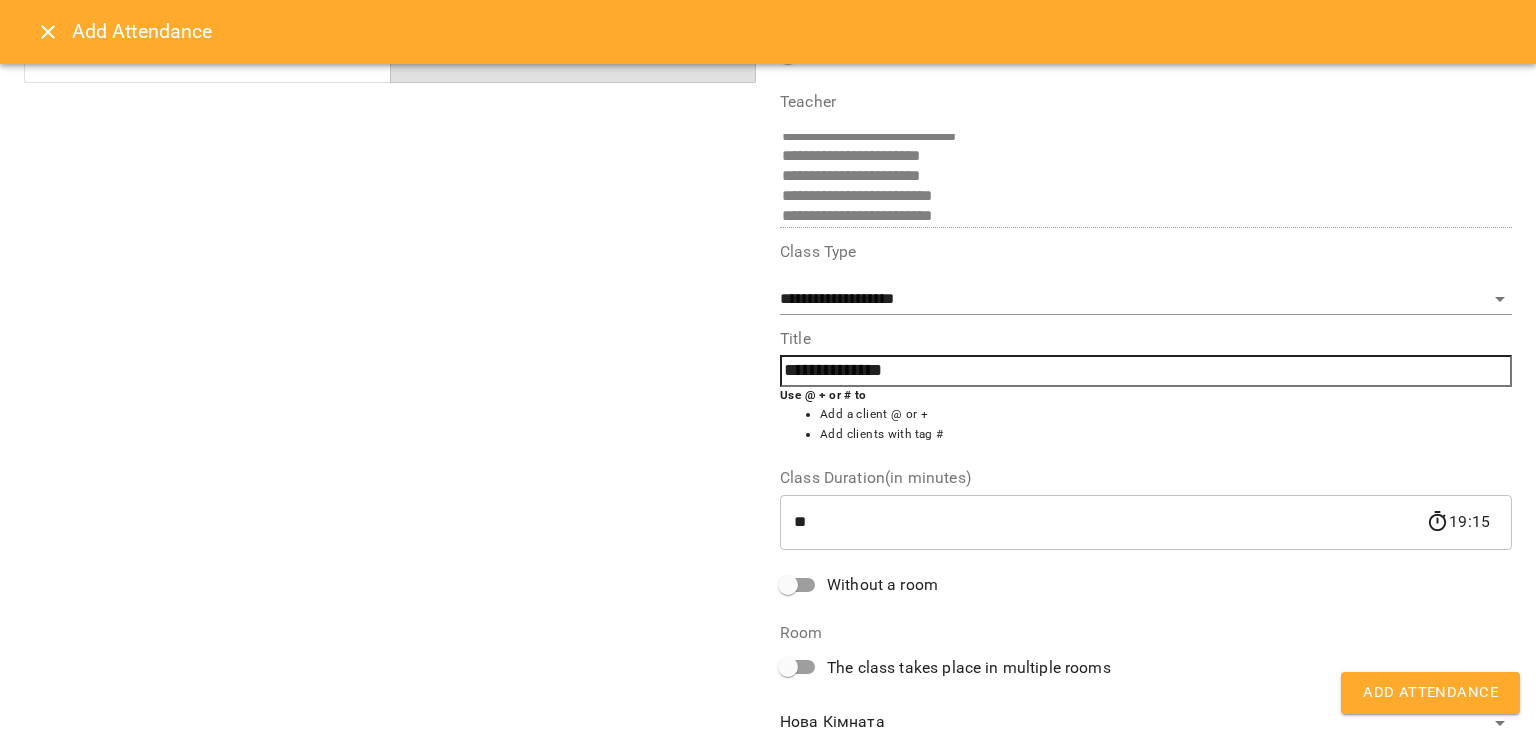 scroll, scrollTop: 79, scrollLeft: 0, axis: vertical 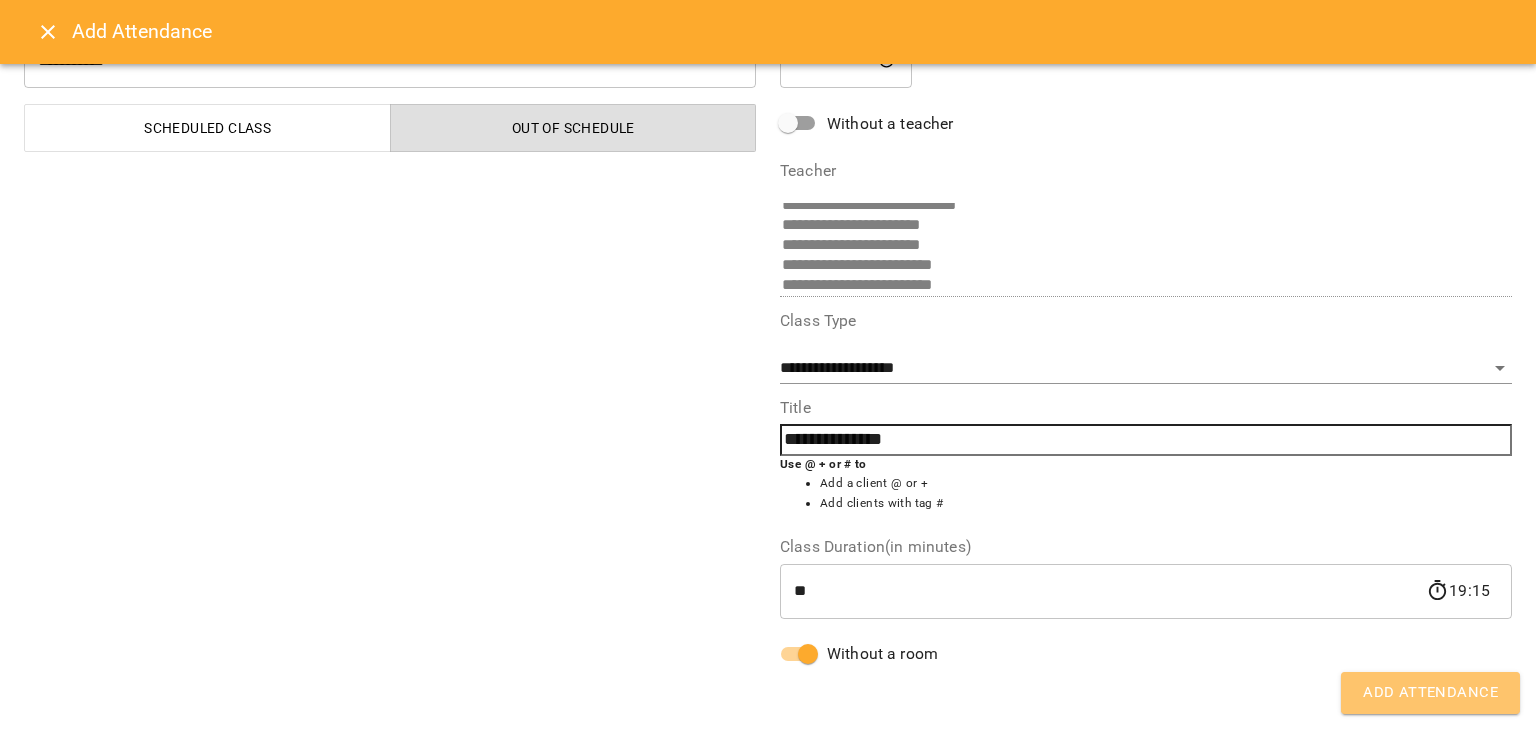 click on "Add Attendance" at bounding box center [1430, 693] 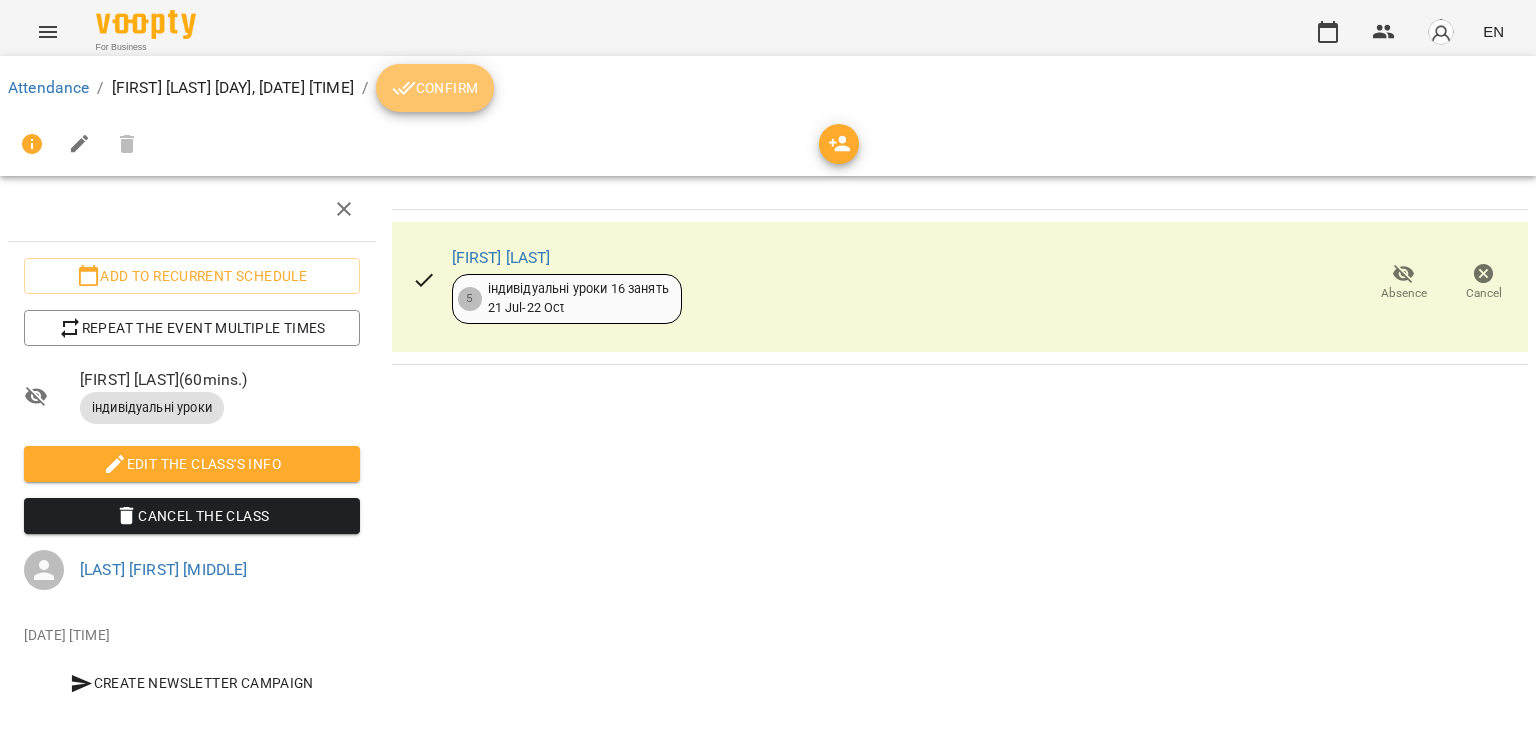 click on "Confirm" at bounding box center (435, 88) 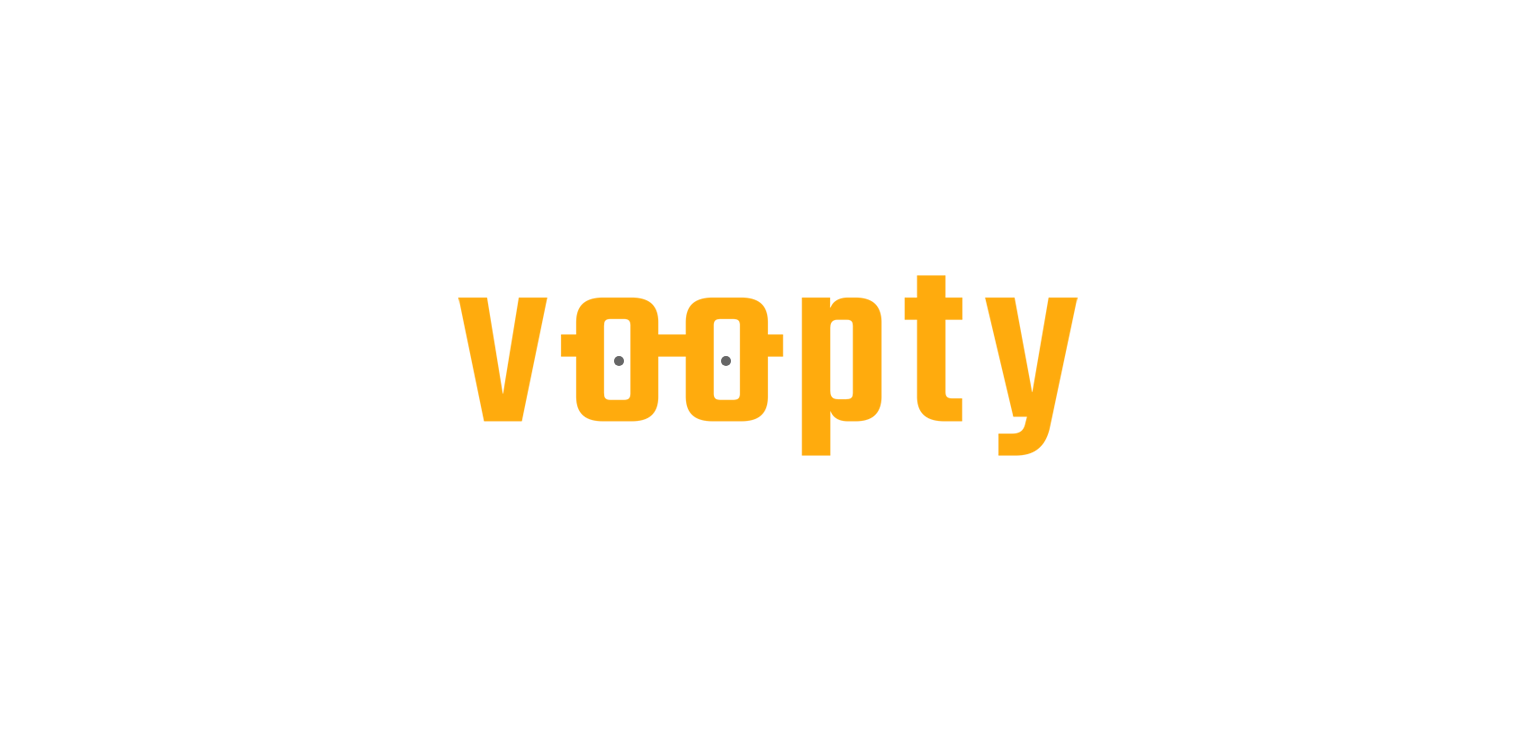 scroll, scrollTop: 0, scrollLeft: 0, axis: both 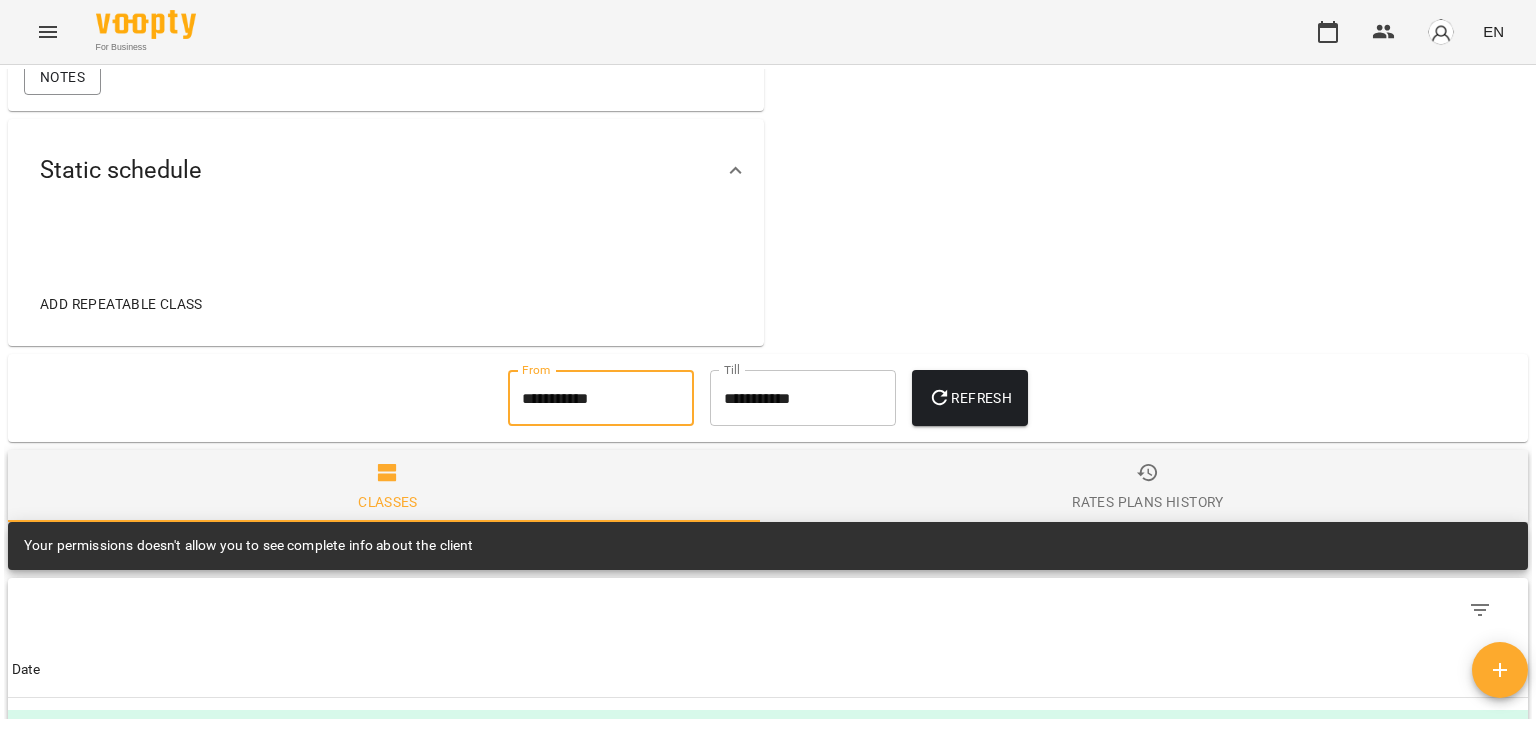 click on "**********" at bounding box center [601, 398] 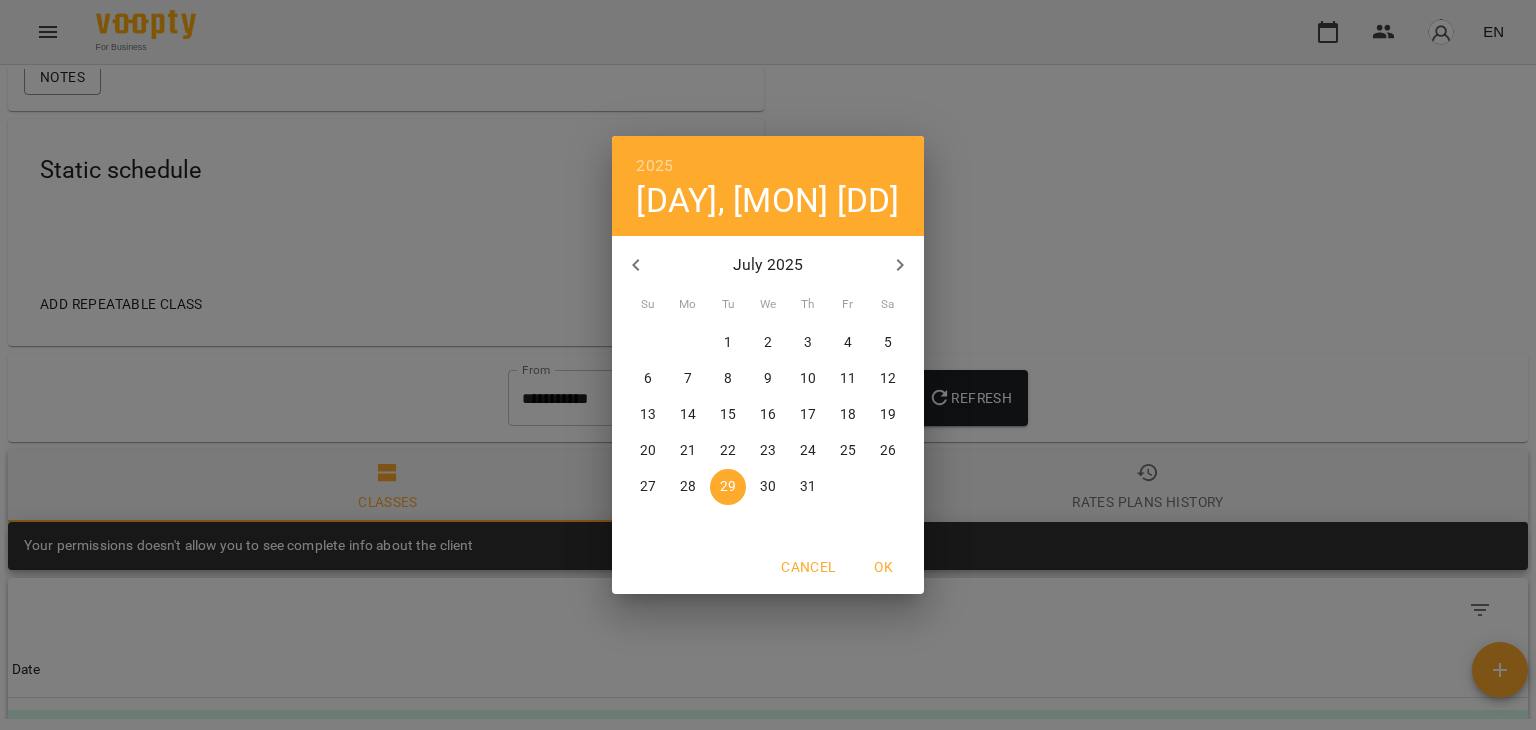 click on "1" at bounding box center [728, 343] 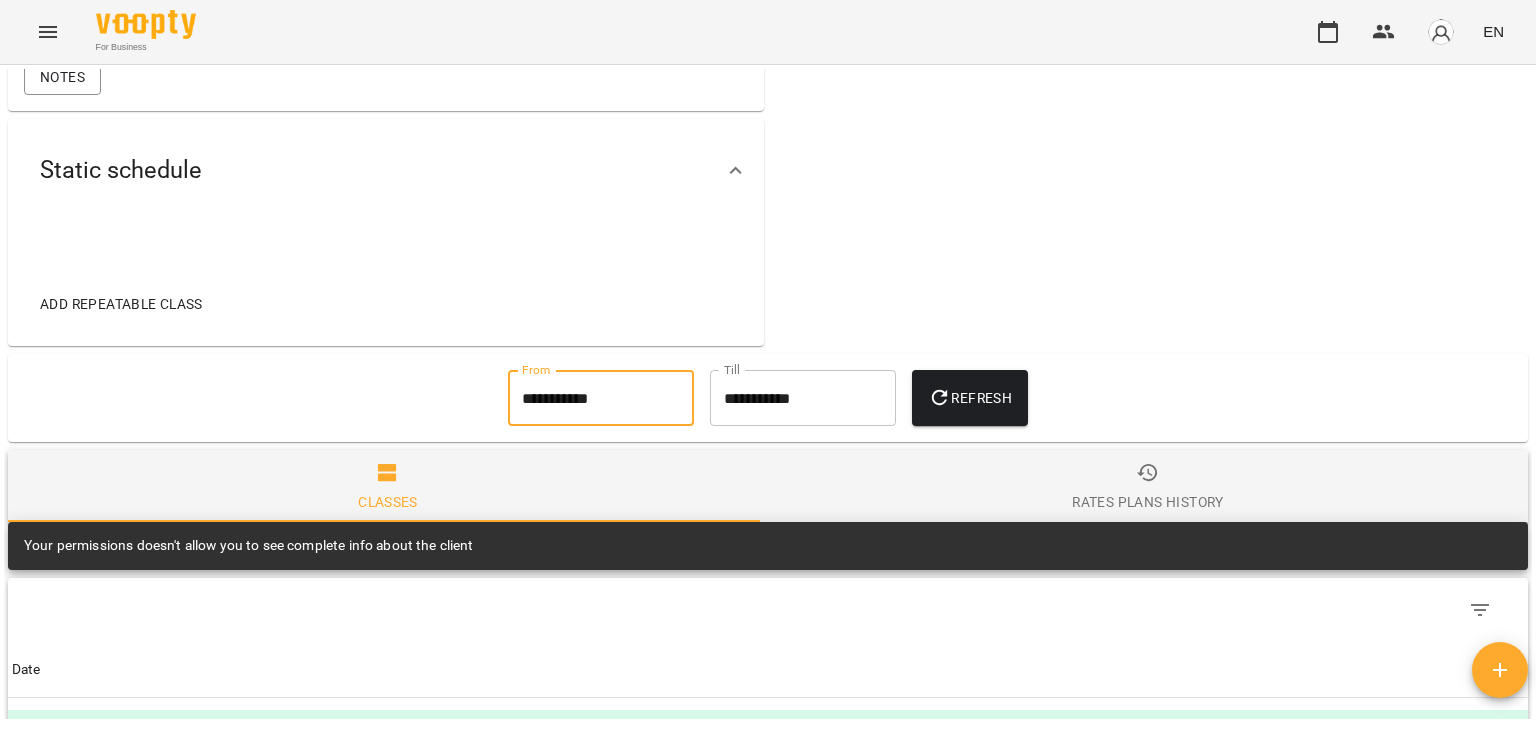 click 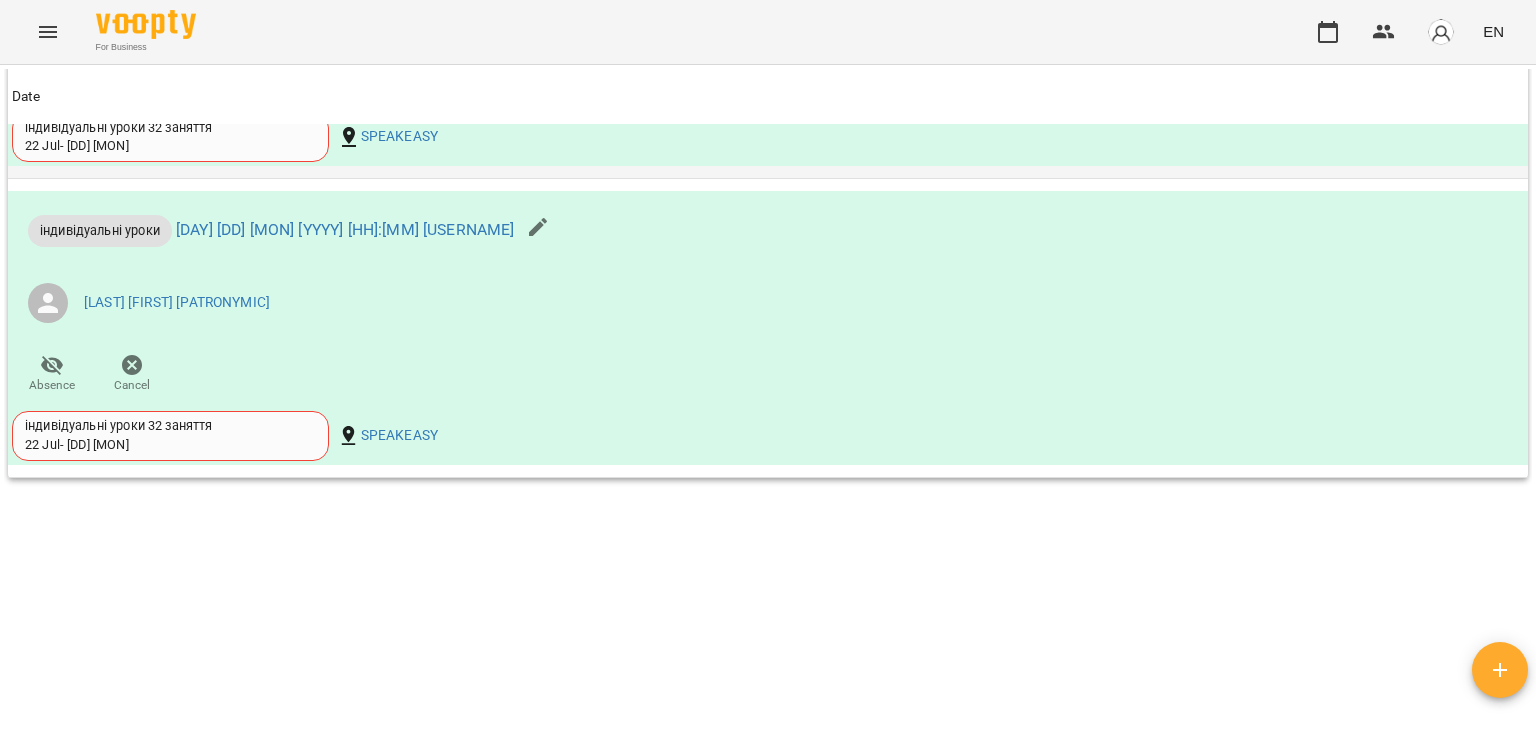 scroll, scrollTop: 1972, scrollLeft: 0, axis: vertical 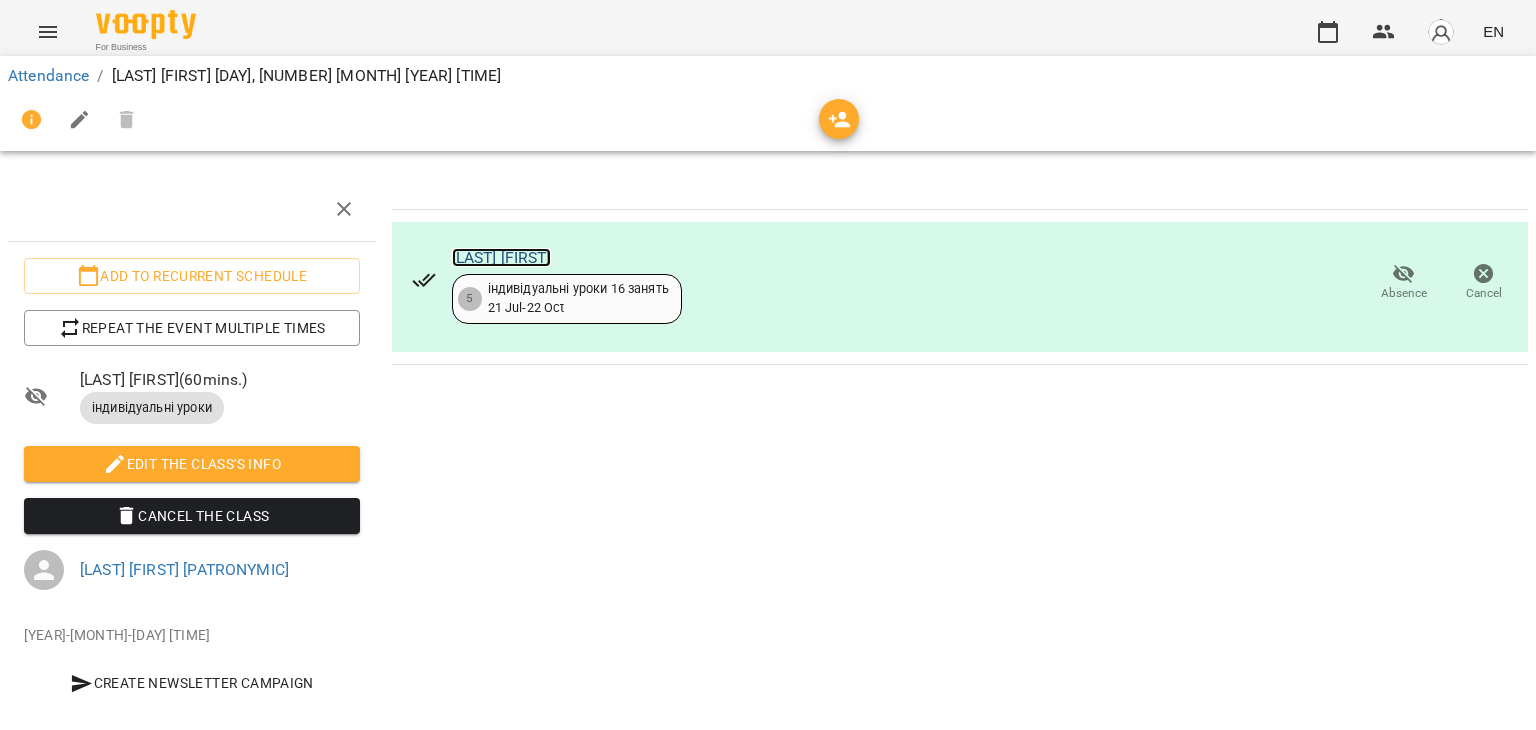 click on "[LAST] [FIRST]" at bounding box center [501, 257] 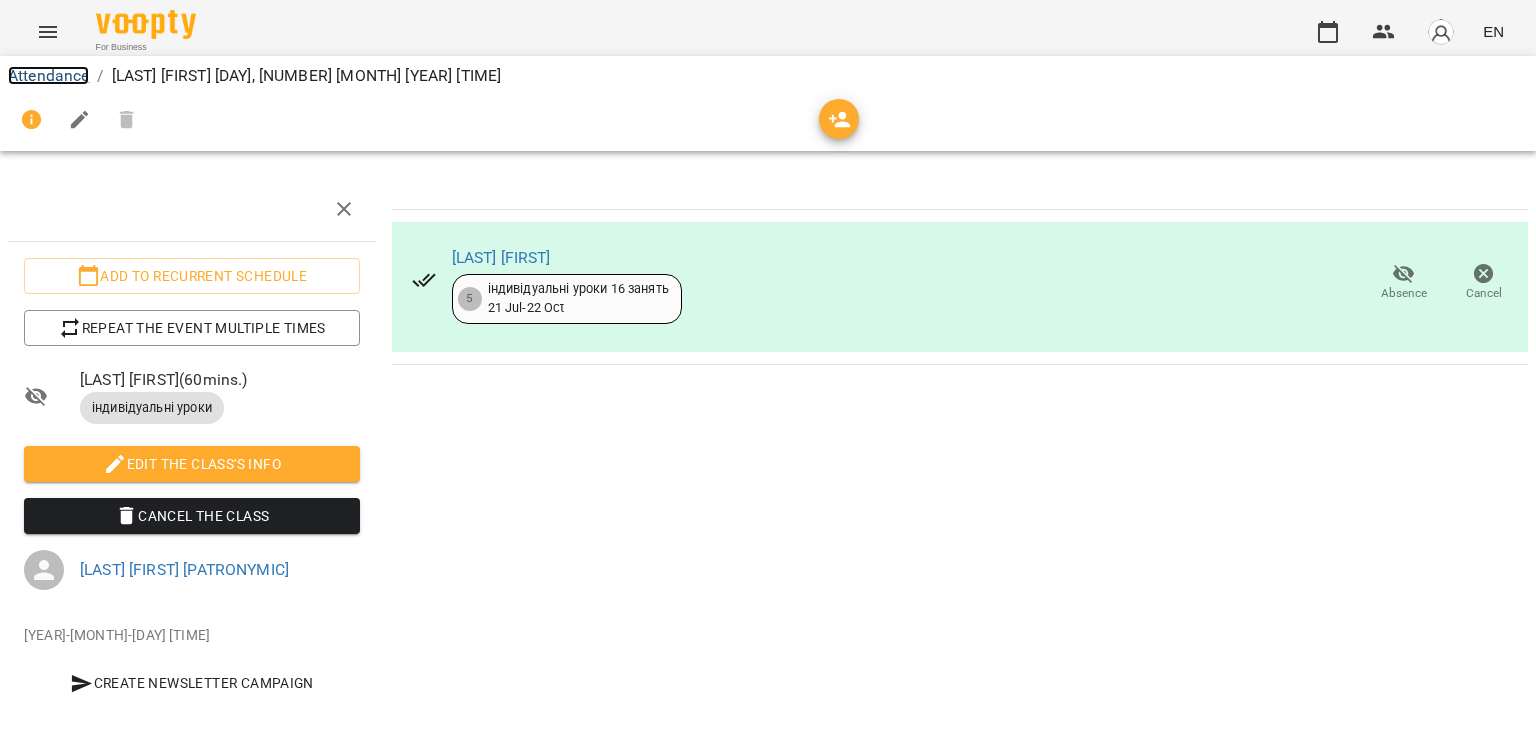 click on "Attendance" at bounding box center (48, 75) 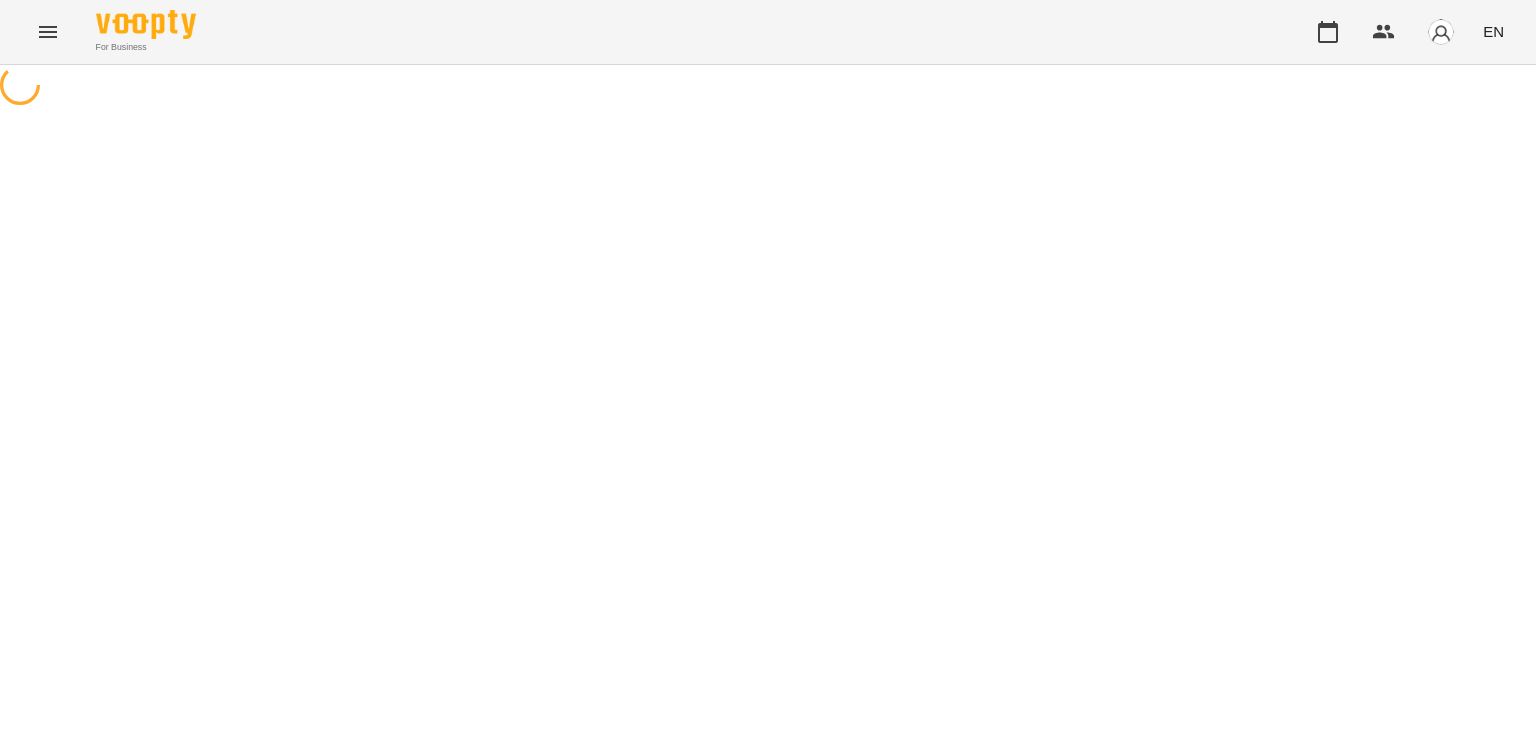click on "For Business EN" at bounding box center [768, 32] 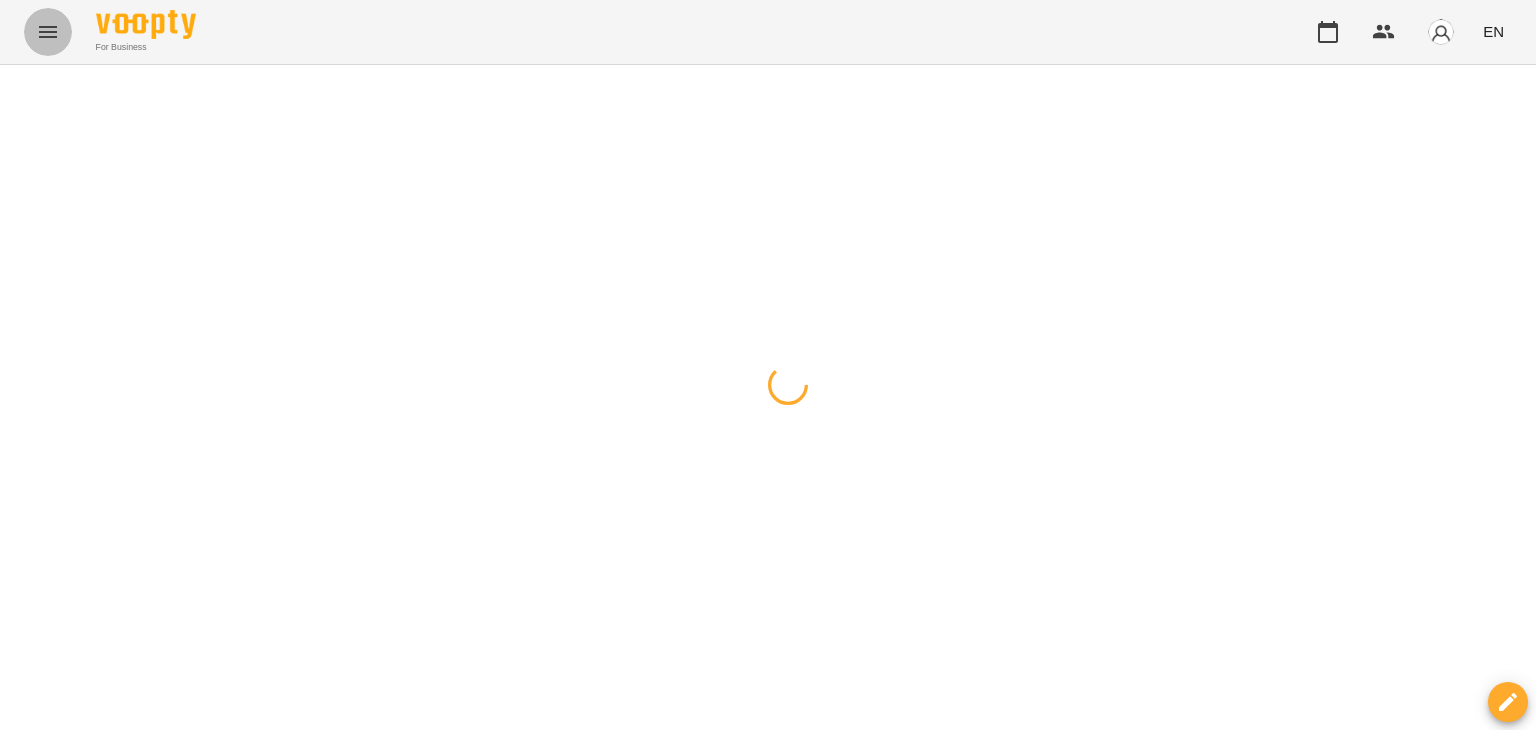 click at bounding box center (48, 32) 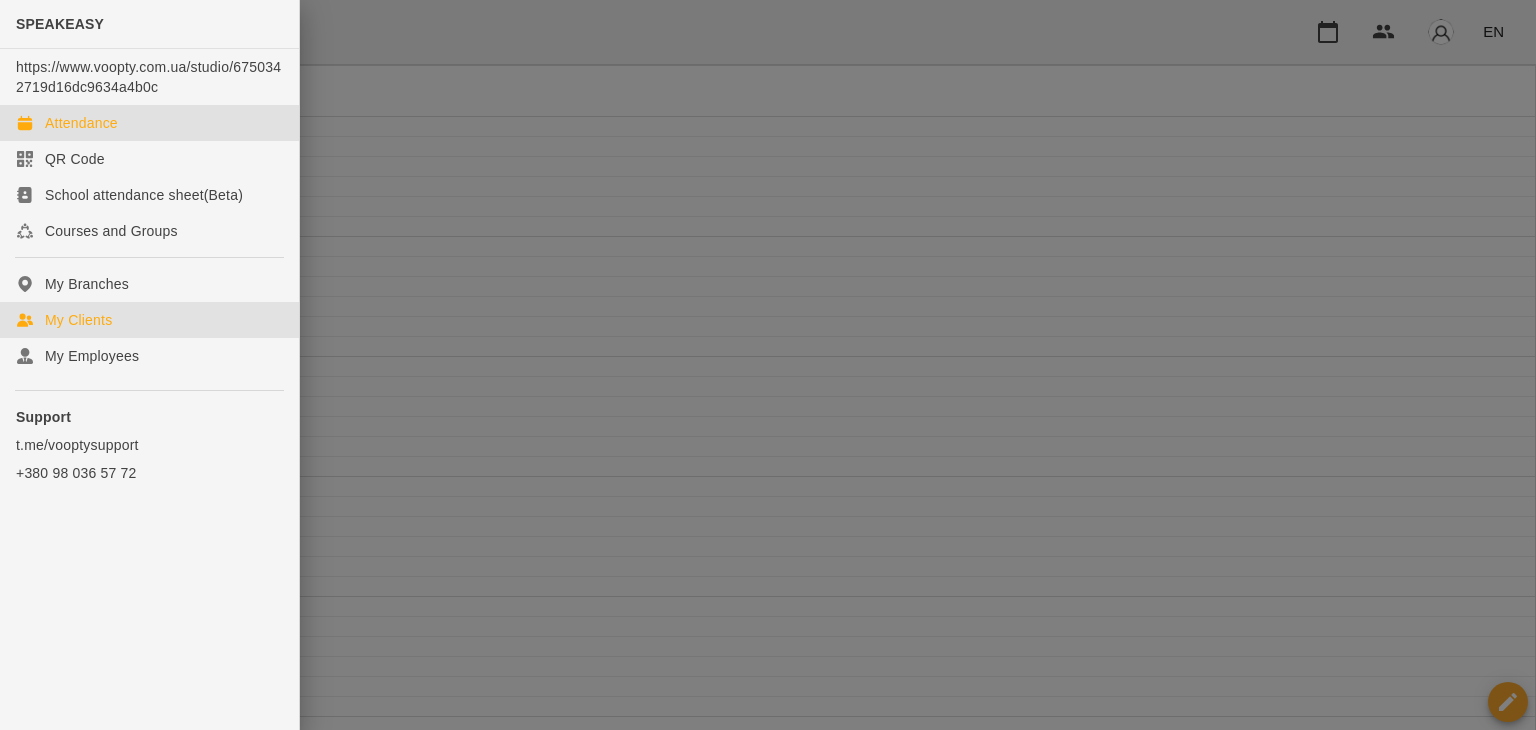 click on "My Clients" at bounding box center [149, 320] 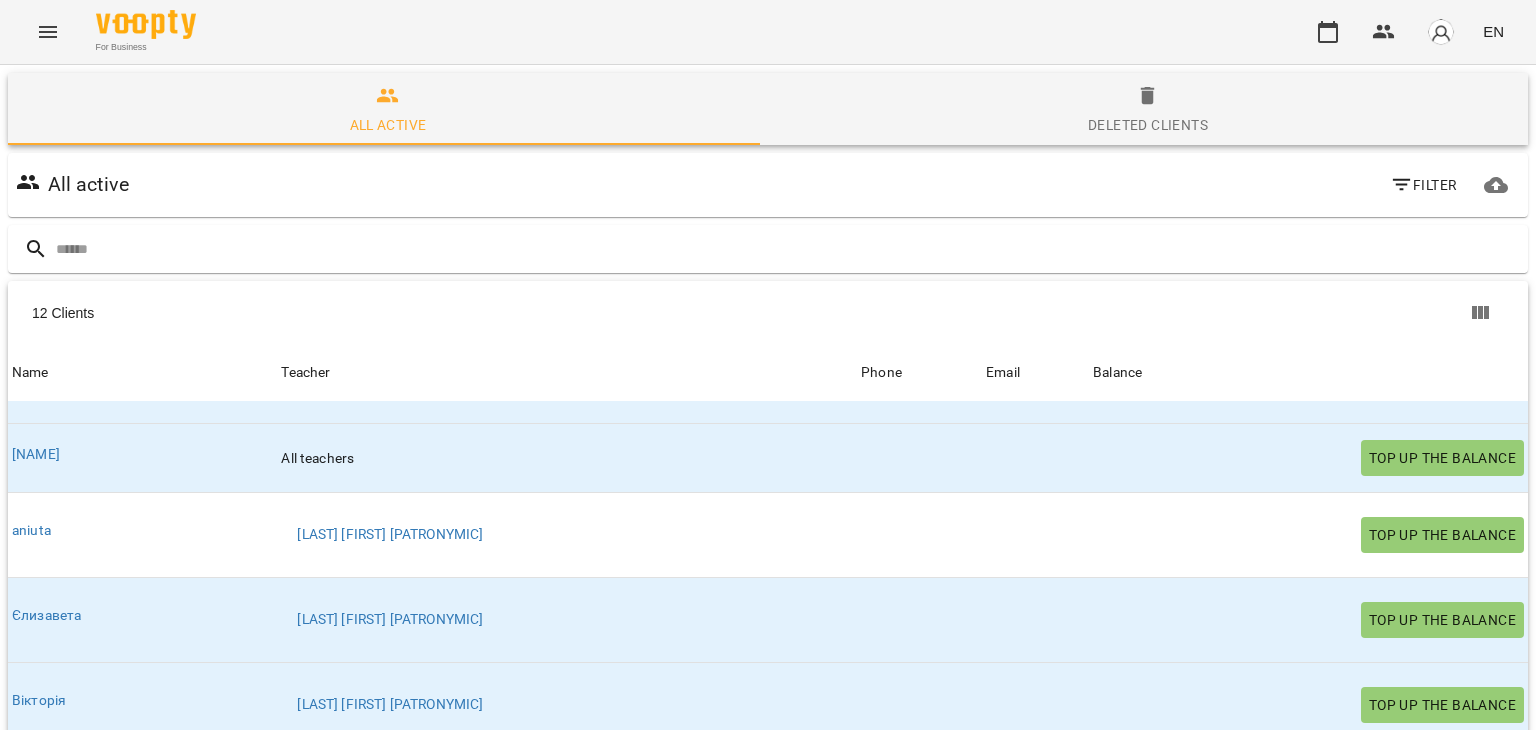 scroll, scrollTop: 316, scrollLeft: 0, axis: vertical 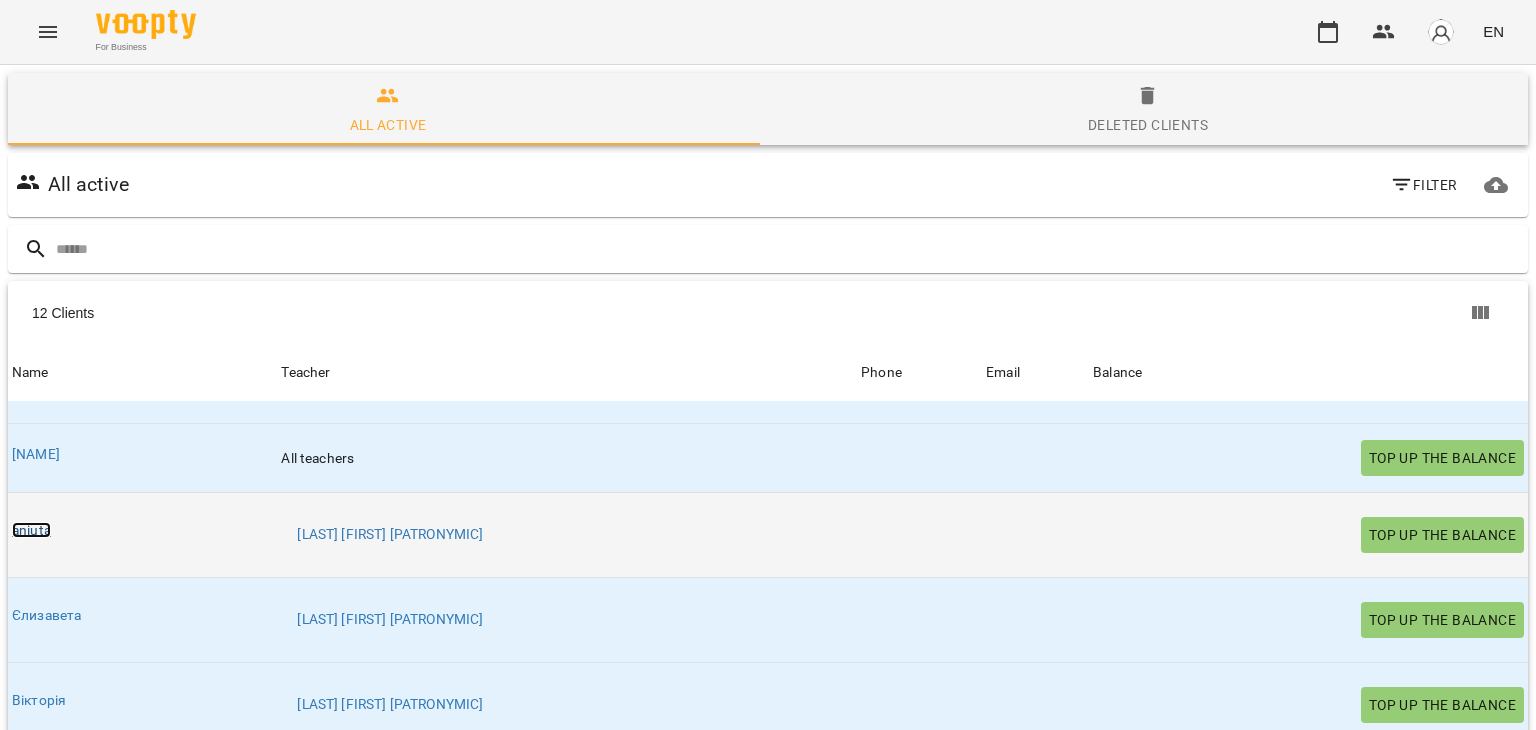 click on "aniuta" at bounding box center (31, 530) 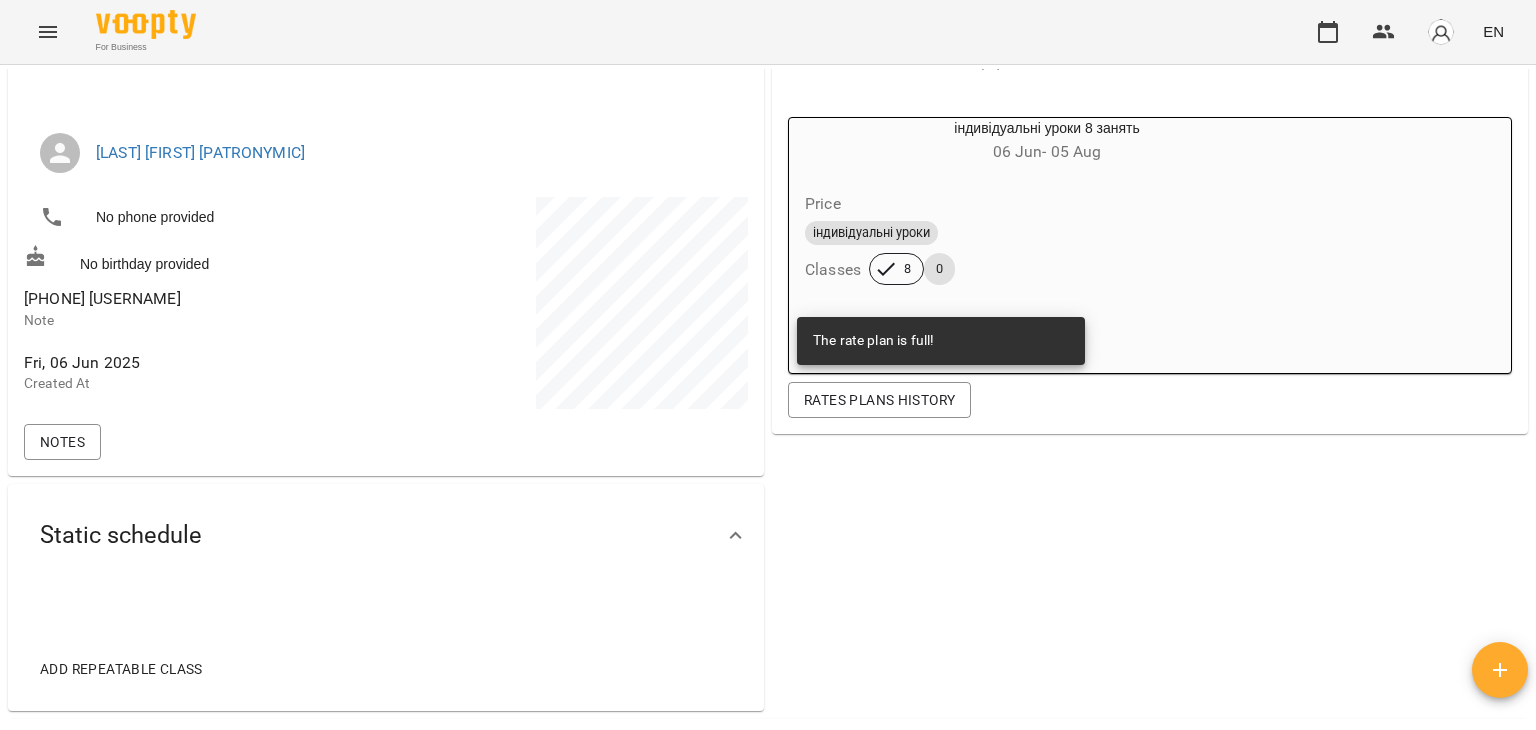 scroll, scrollTop: 0, scrollLeft: 0, axis: both 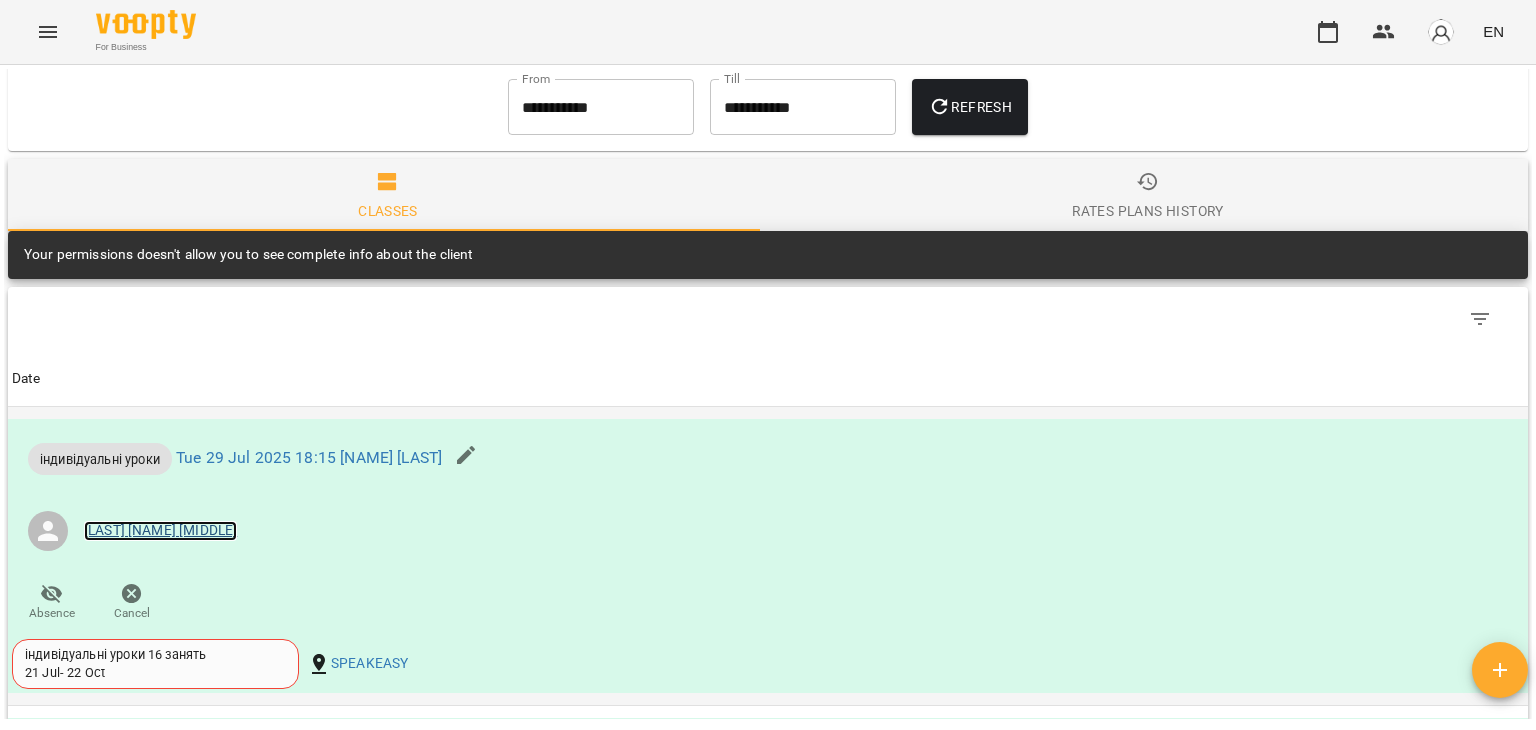 click on "[LAST] [NAME] [MIDDLE]" at bounding box center [160, 531] 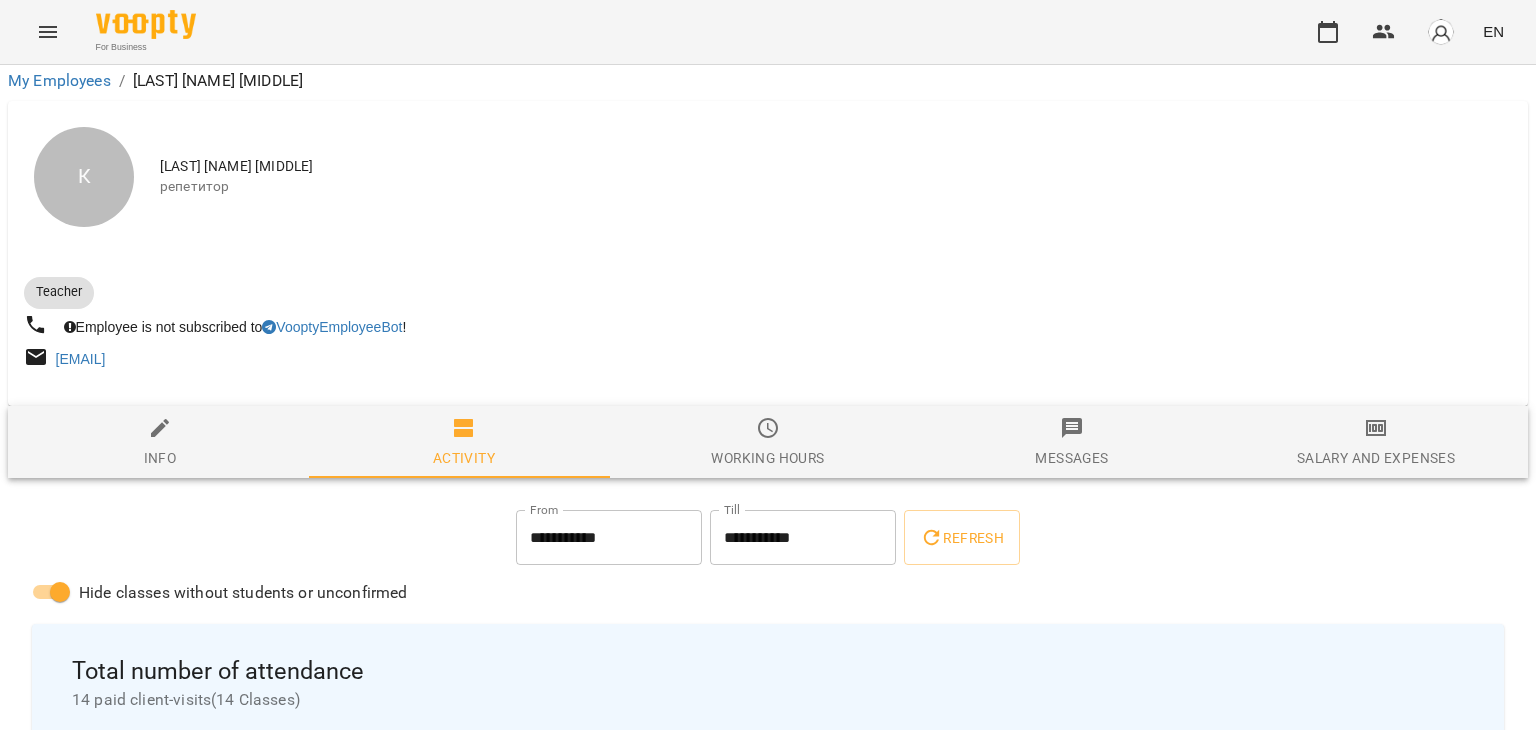 scroll, scrollTop: 783, scrollLeft: 0, axis: vertical 